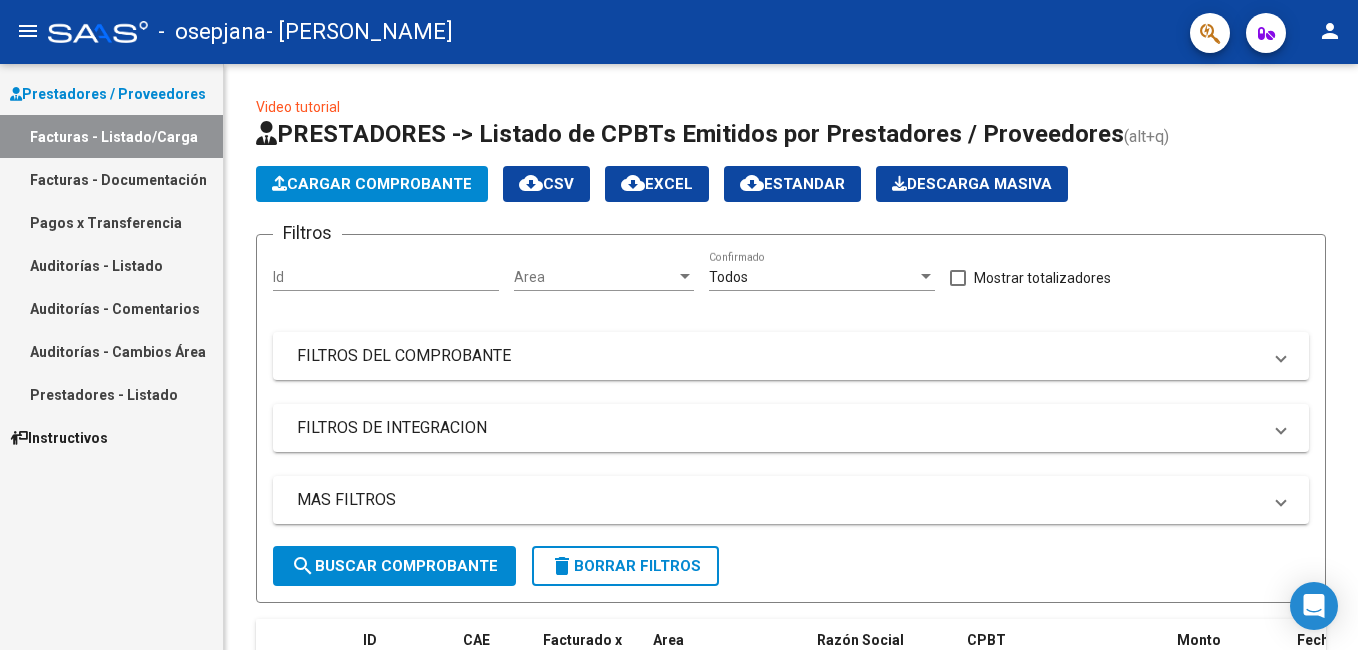 scroll, scrollTop: 0, scrollLeft: 0, axis: both 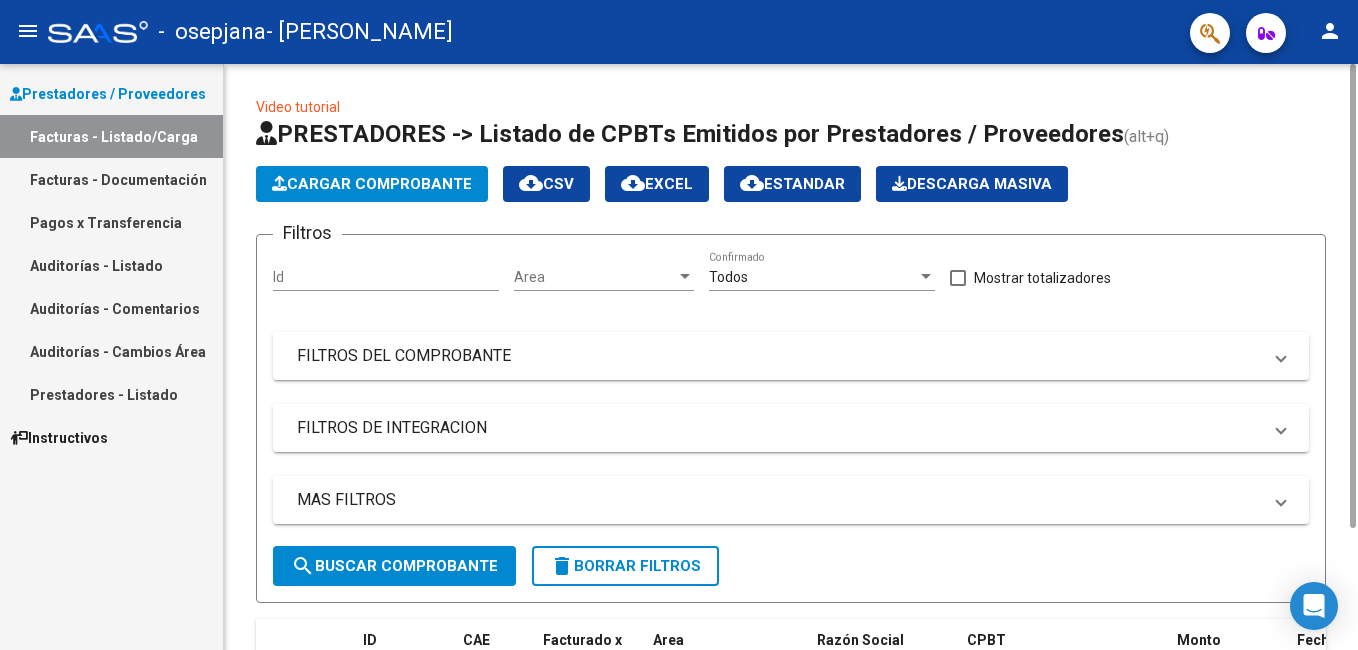 click on "Cargar Comprobante" 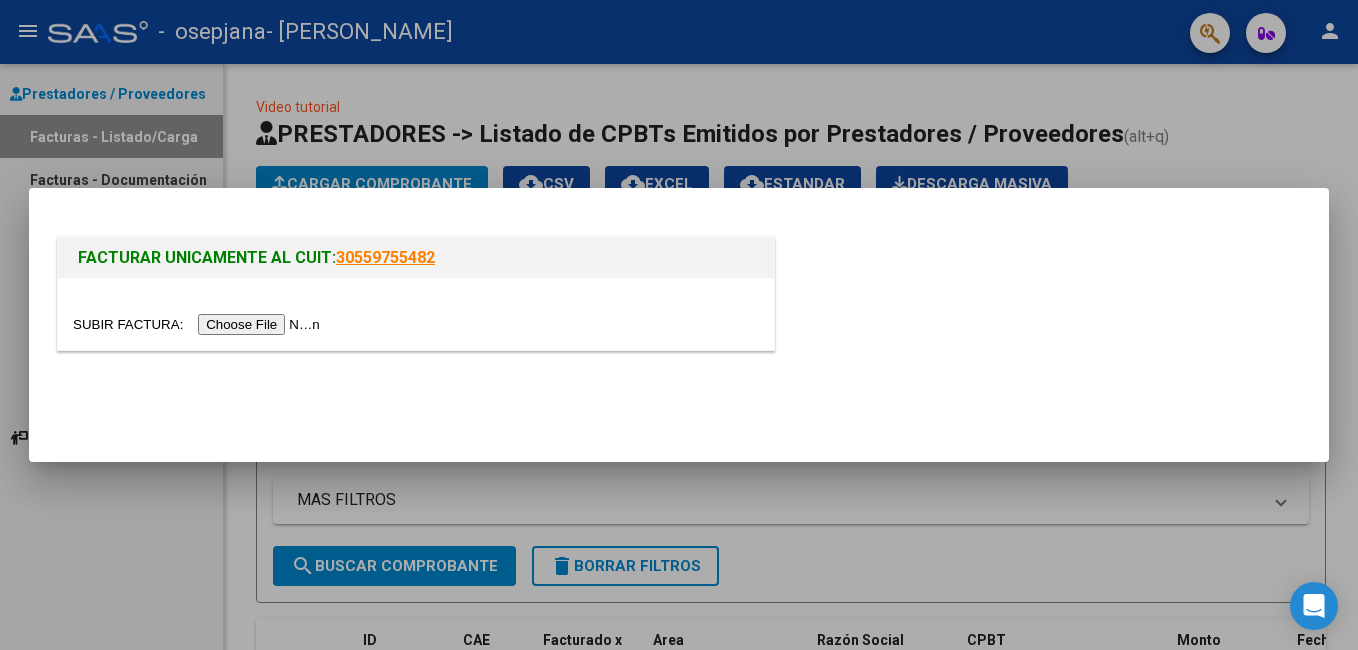 click at bounding box center (199, 324) 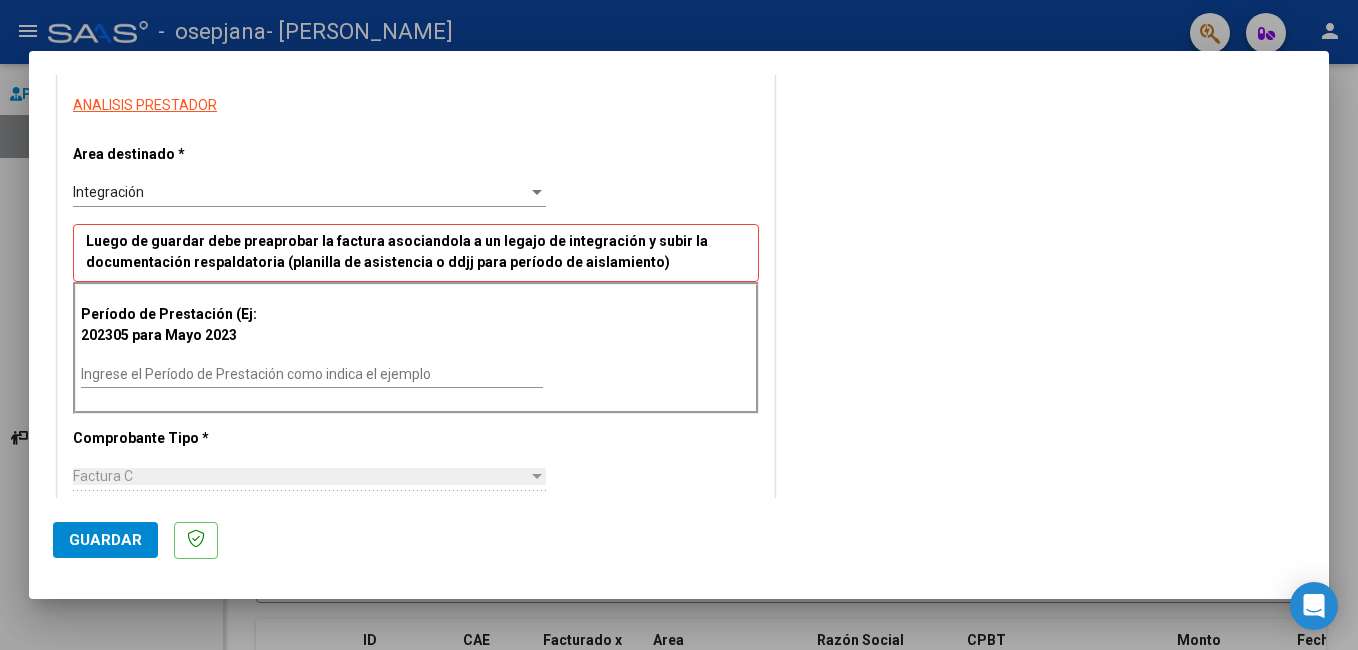 scroll, scrollTop: 361, scrollLeft: 0, axis: vertical 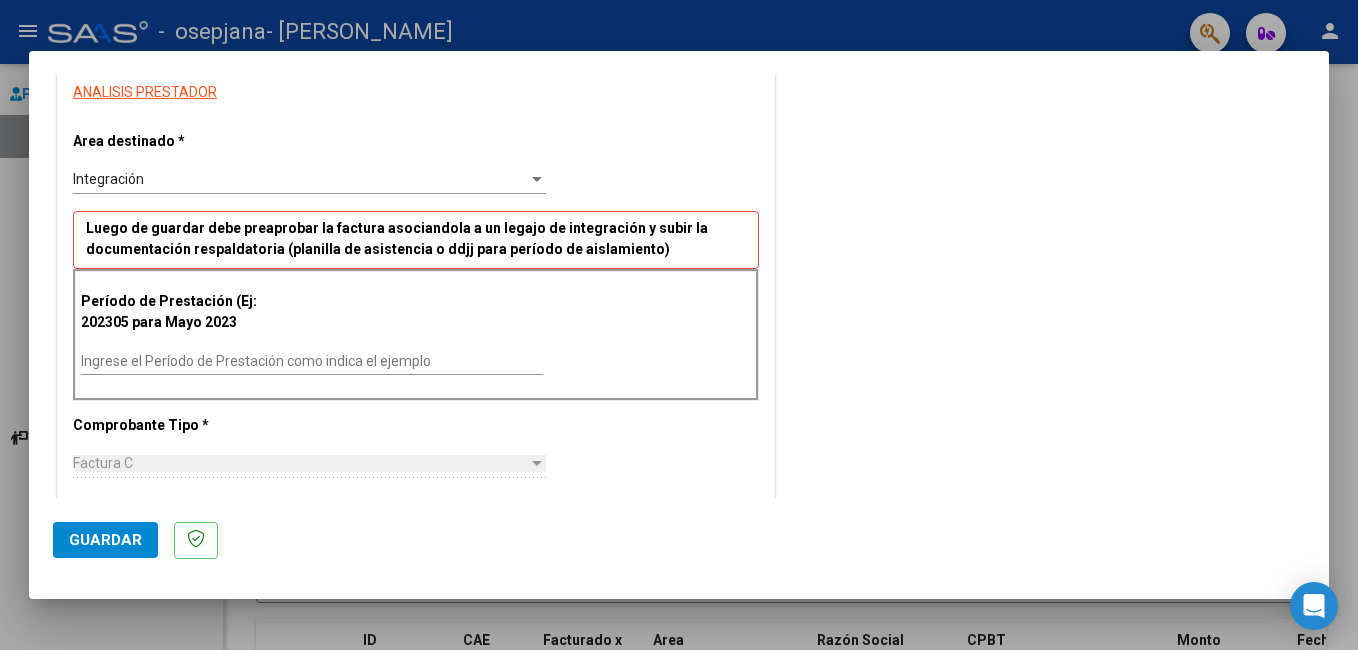 click on "Período de Prestación (Ej: 202305 para Mayo 2023    Ingrese el Período de Prestación como indica el ejemplo" at bounding box center (416, 334) 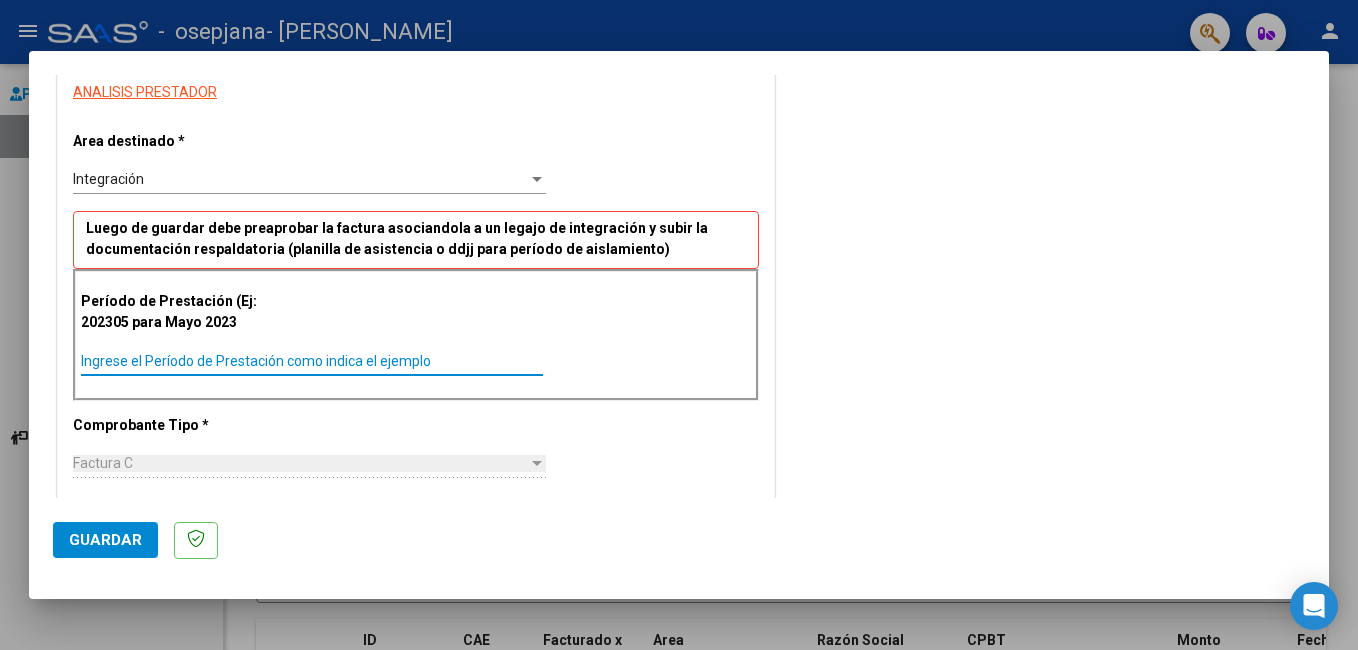 click on "Ingrese el Período de Prestación como indica el ejemplo" at bounding box center (312, 361) 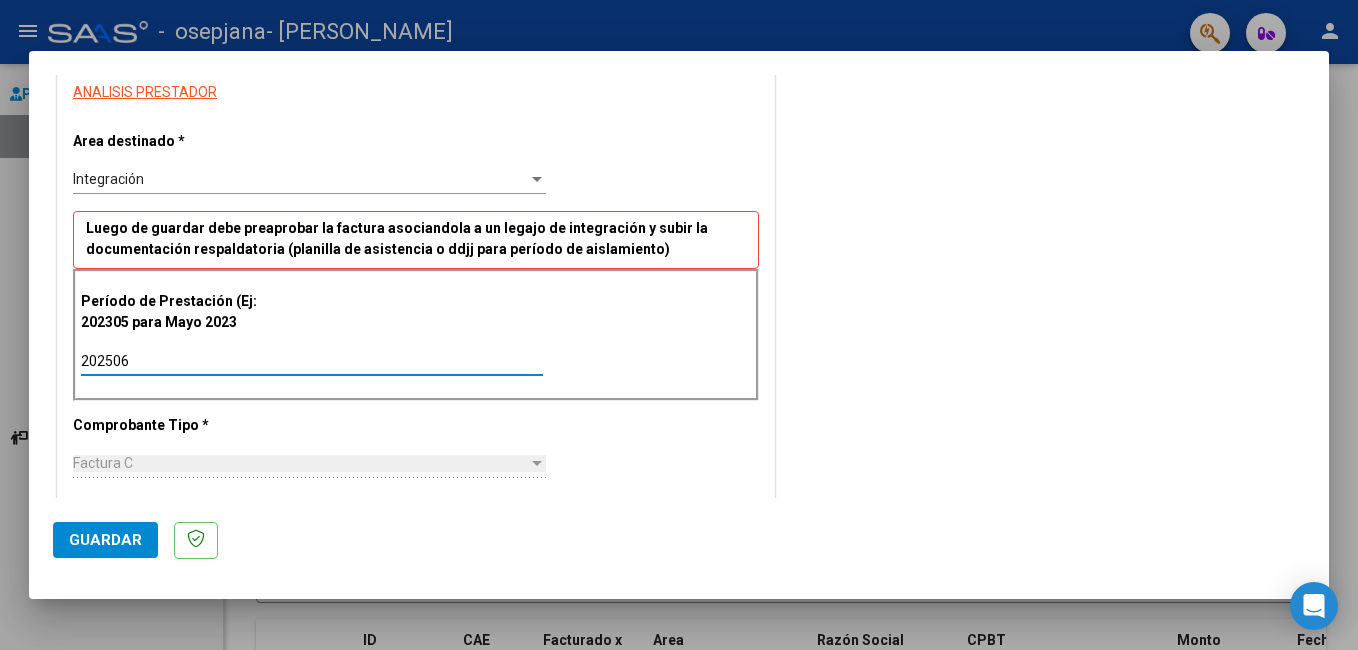 type on "202506" 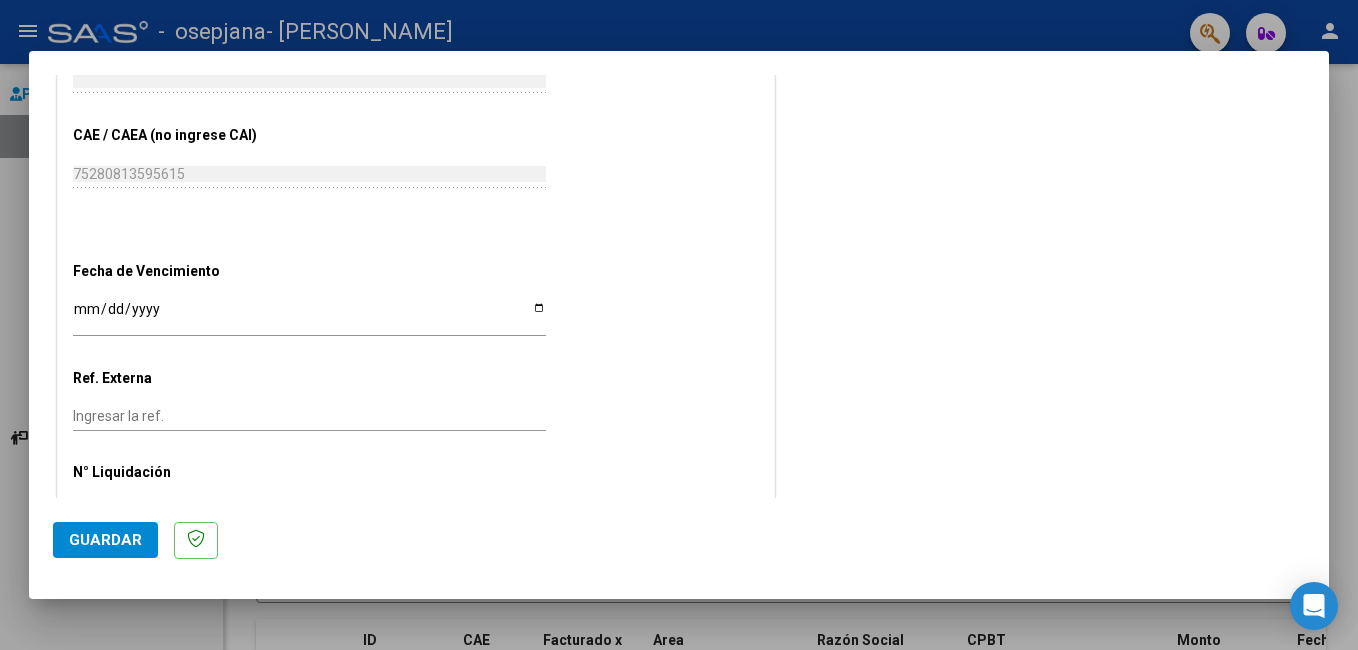 scroll, scrollTop: 1157, scrollLeft: 0, axis: vertical 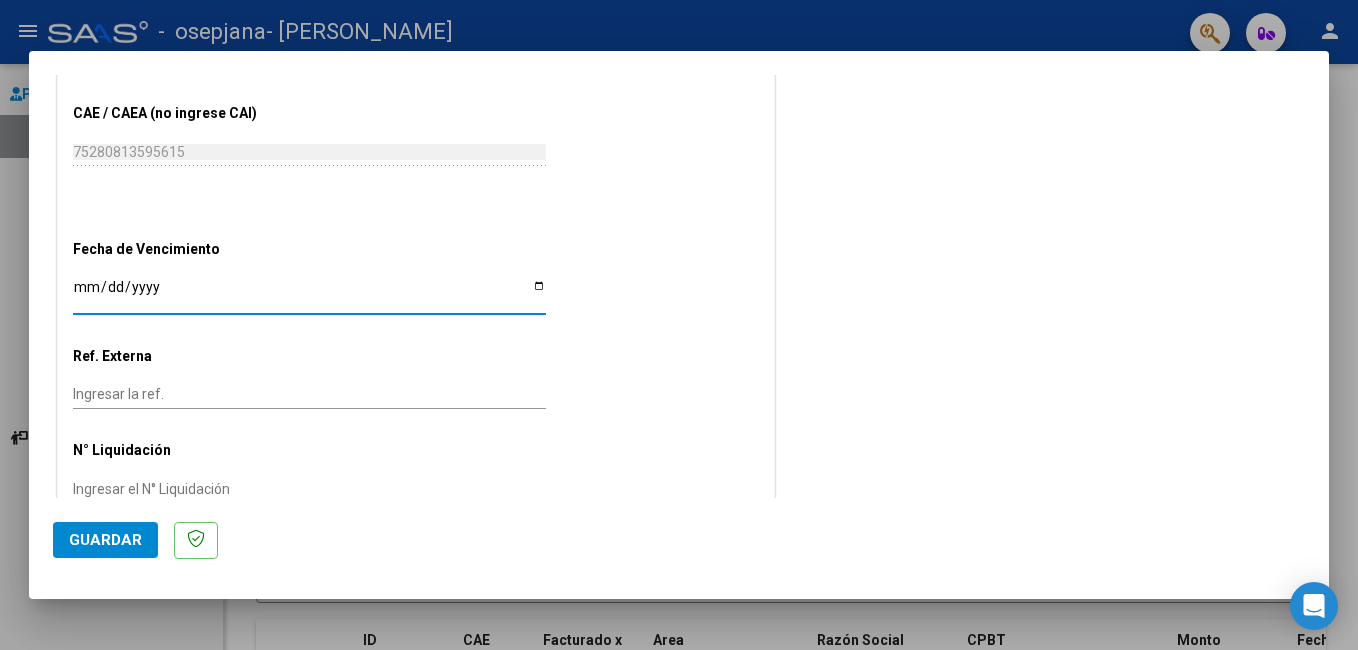 click on "Ingresar la fecha" at bounding box center [309, 294] 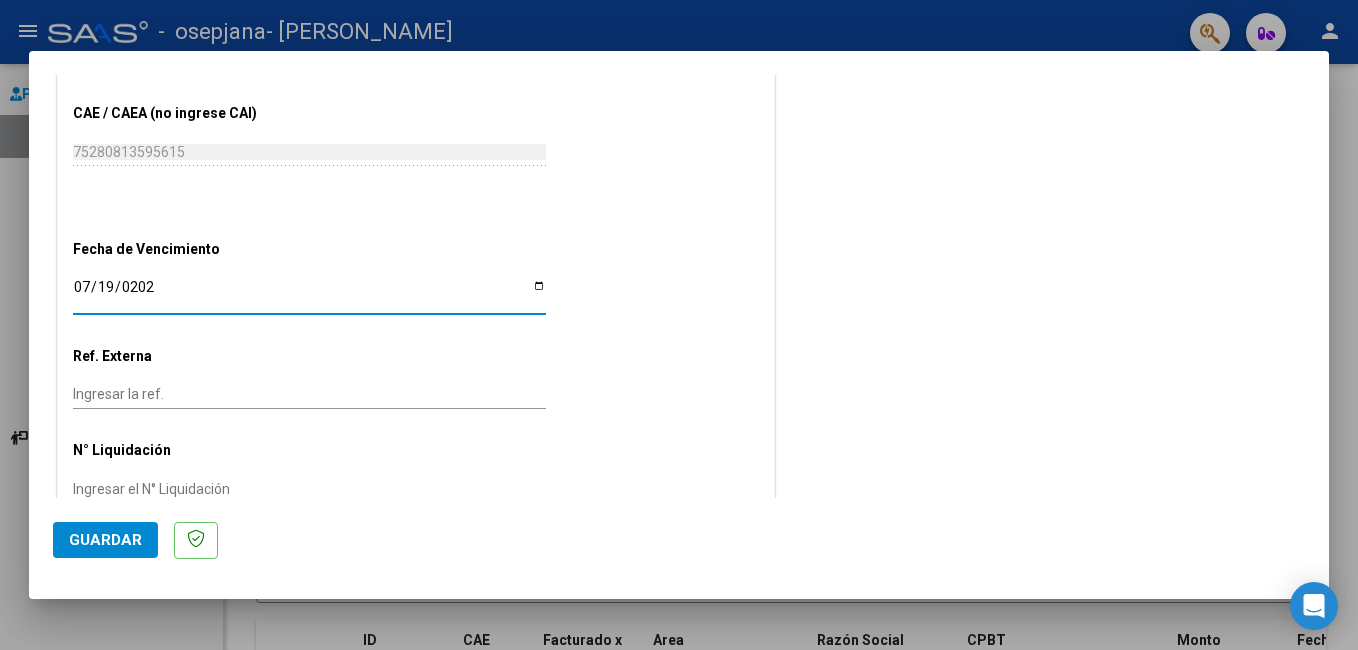 type on "[DATE]" 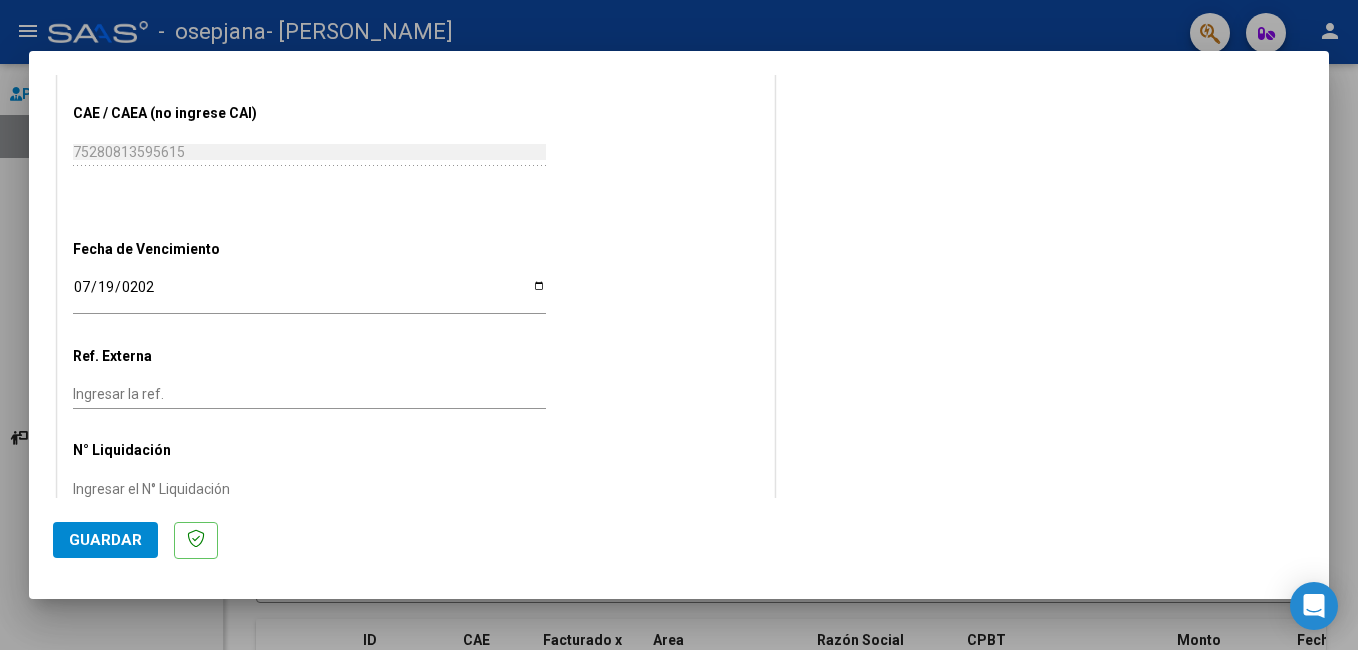 scroll, scrollTop: 1199, scrollLeft: 0, axis: vertical 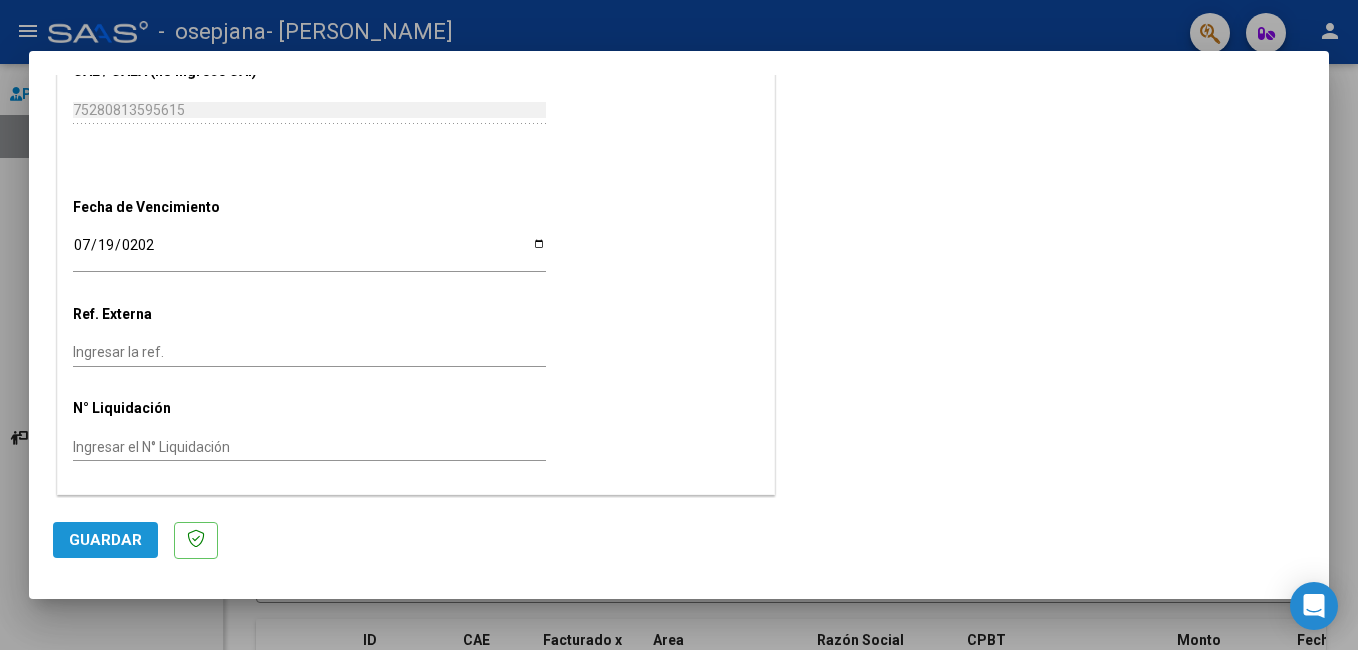 click on "Guardar" 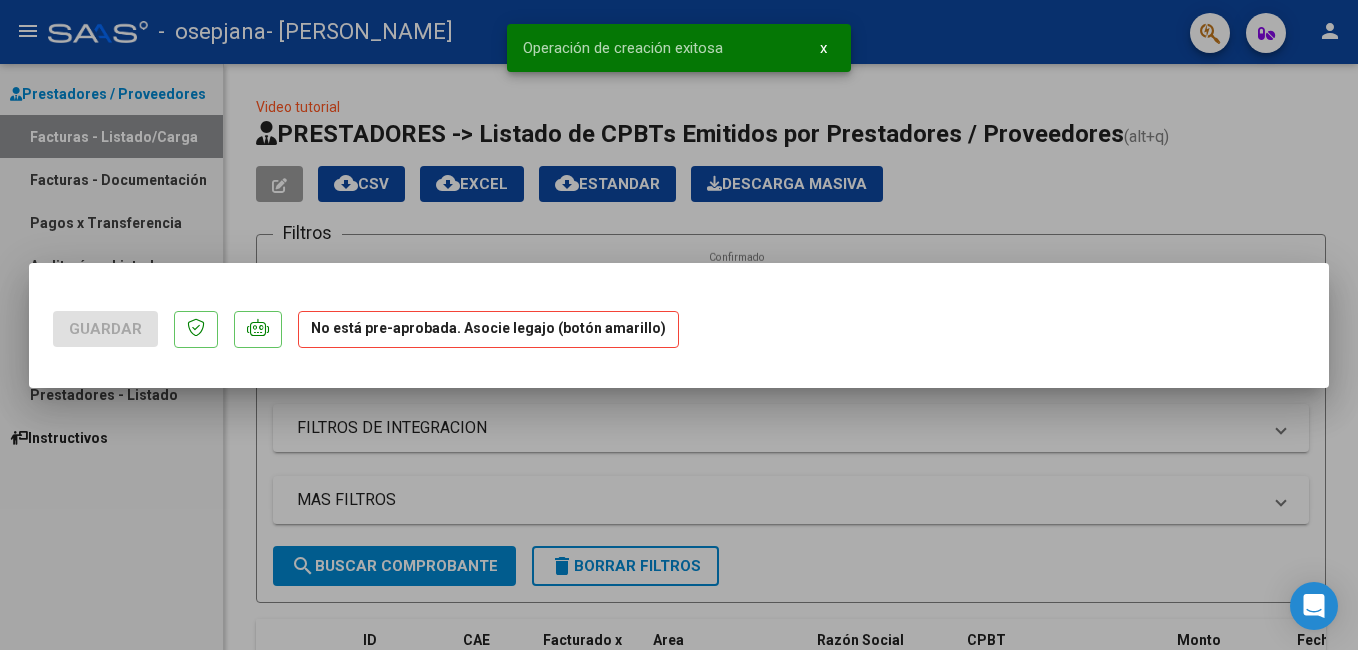 scroll, scrollTop: 0, scrollLeft: 0, axis: both 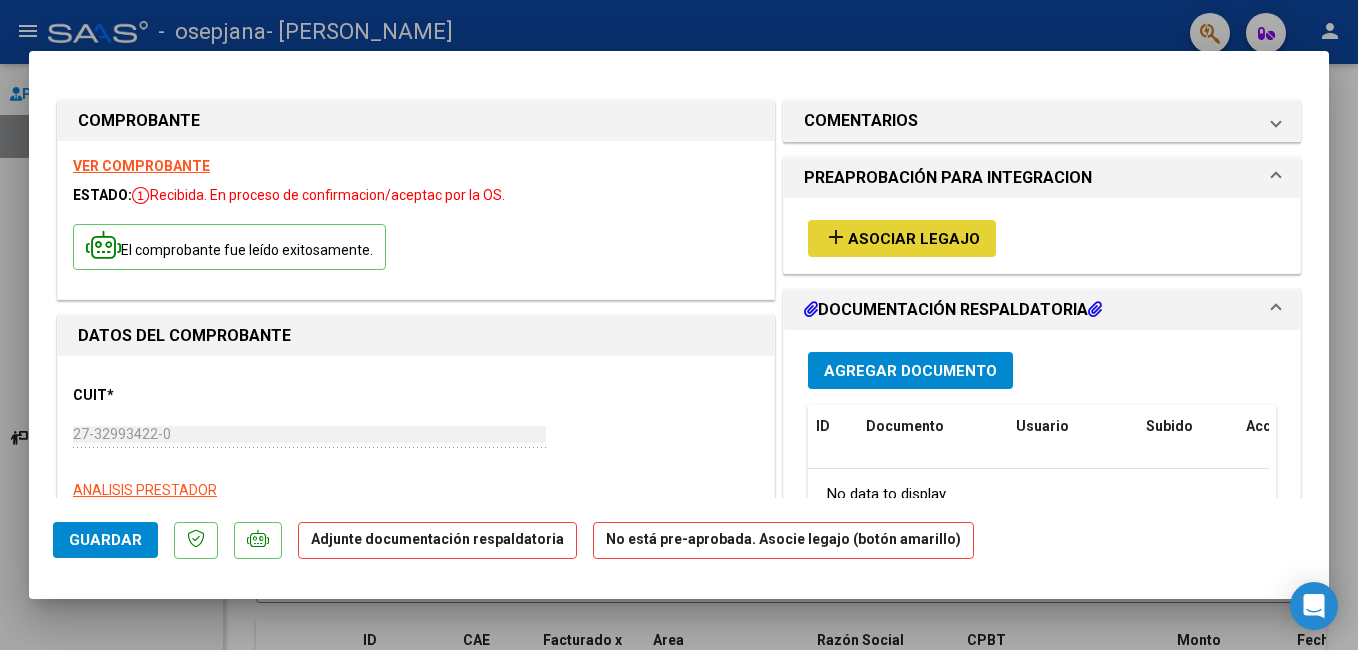 click on "add Asociar Legajo" at bounding box center (902, 238) 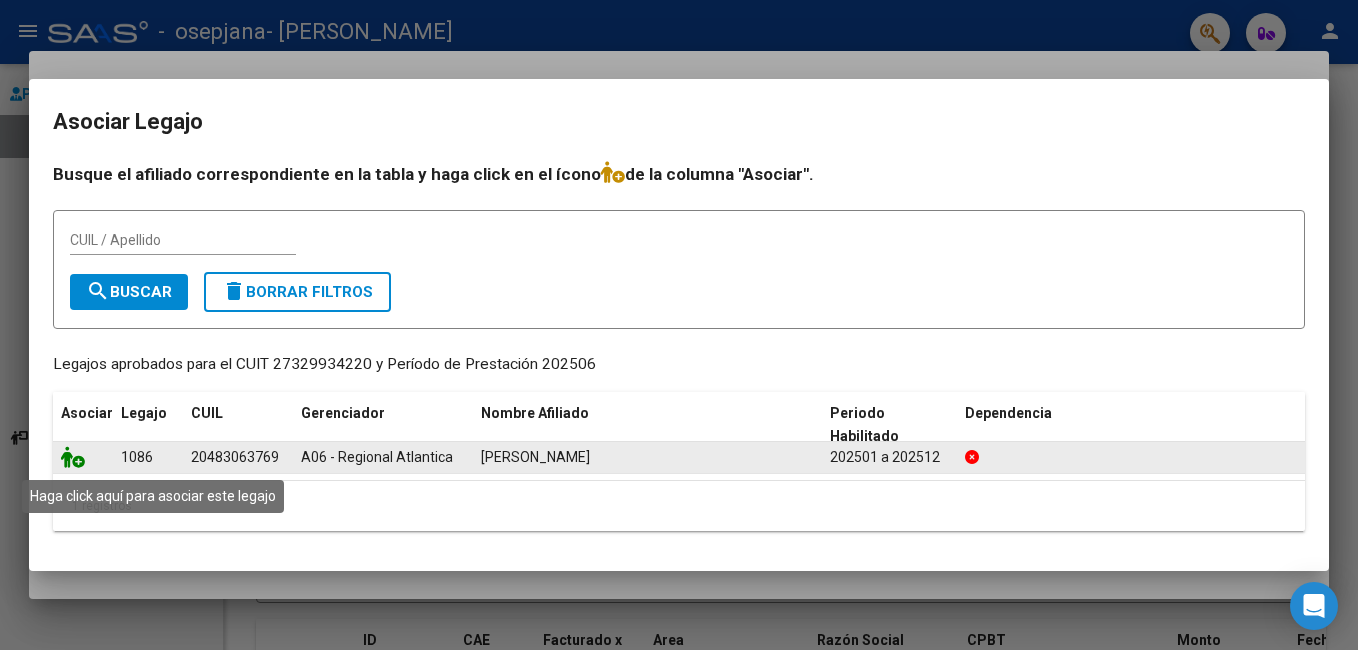 click 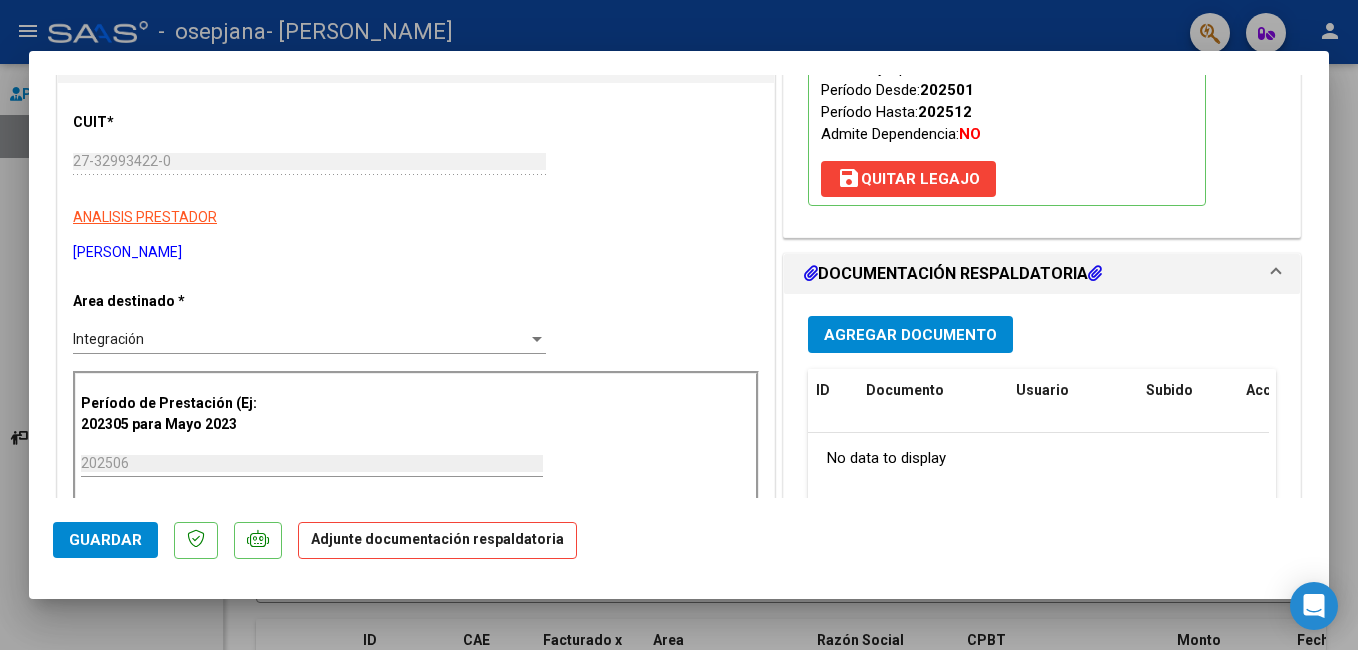 scroll, scrollTop: 278, scrollLeft: 0, axis: vertical 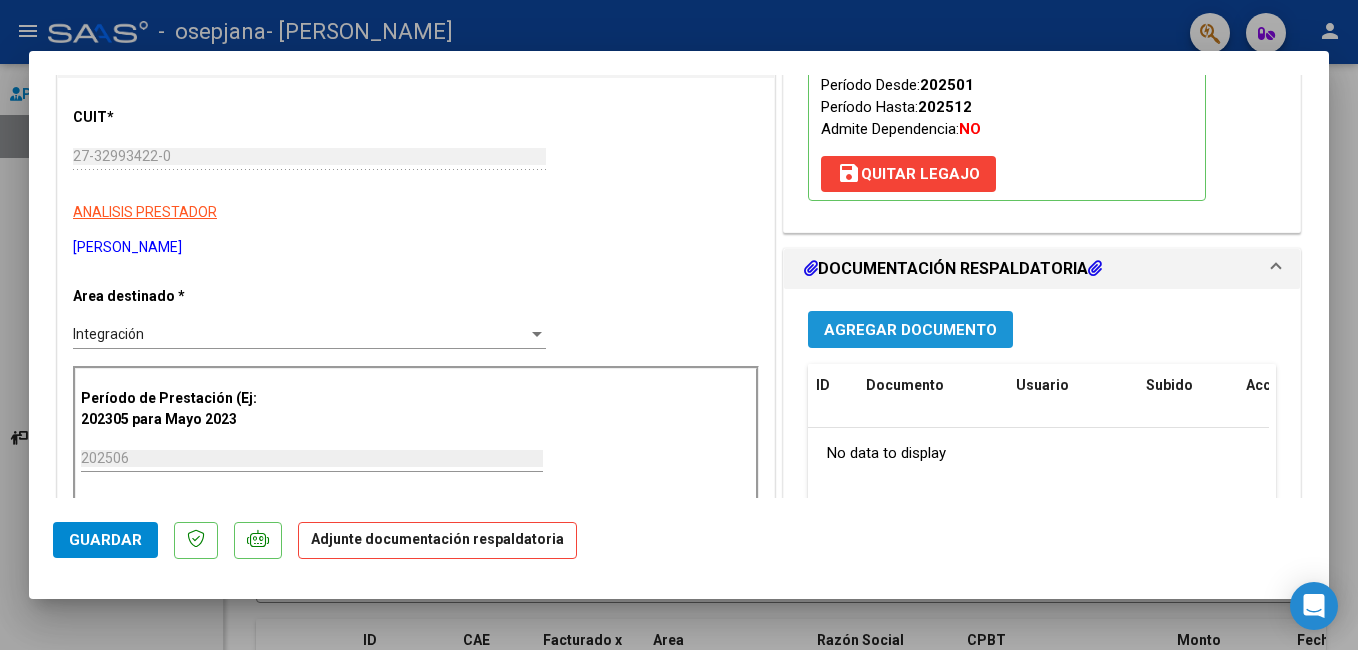 click on "Agregar Documento" at bounding box center (910, 330) 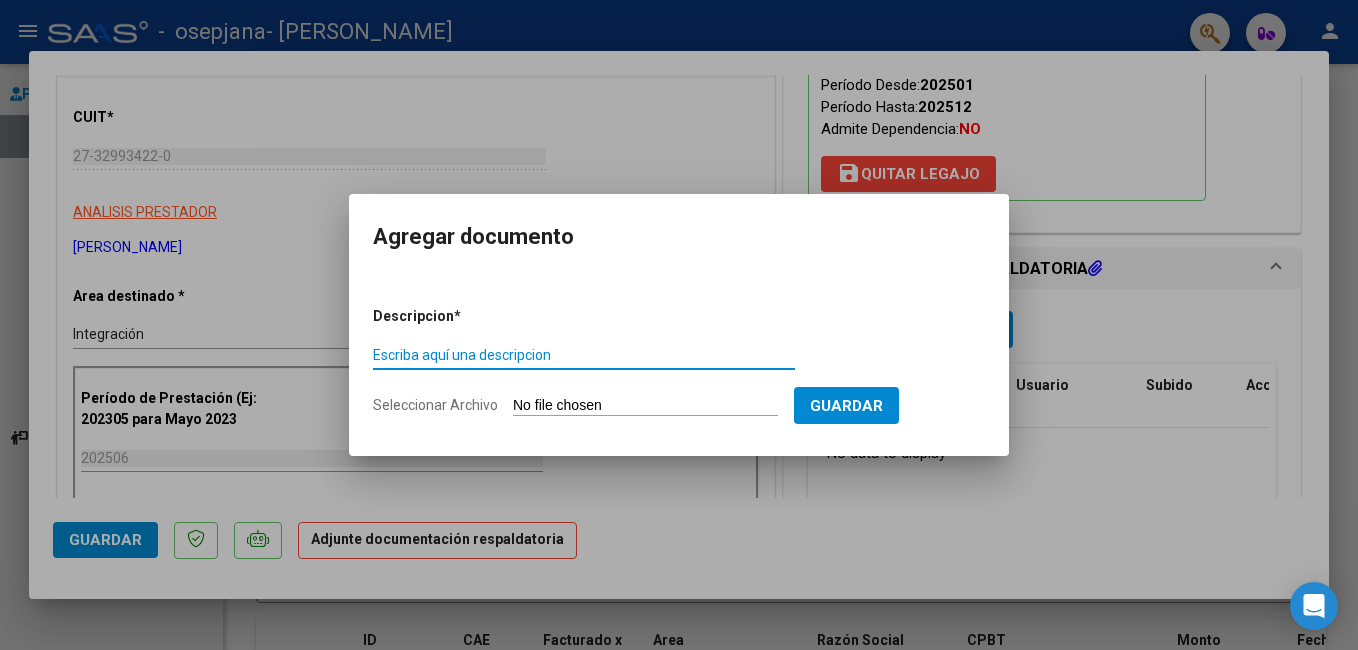 click on "Escriba aquí una descripcion" at bounding box center [584, 355] 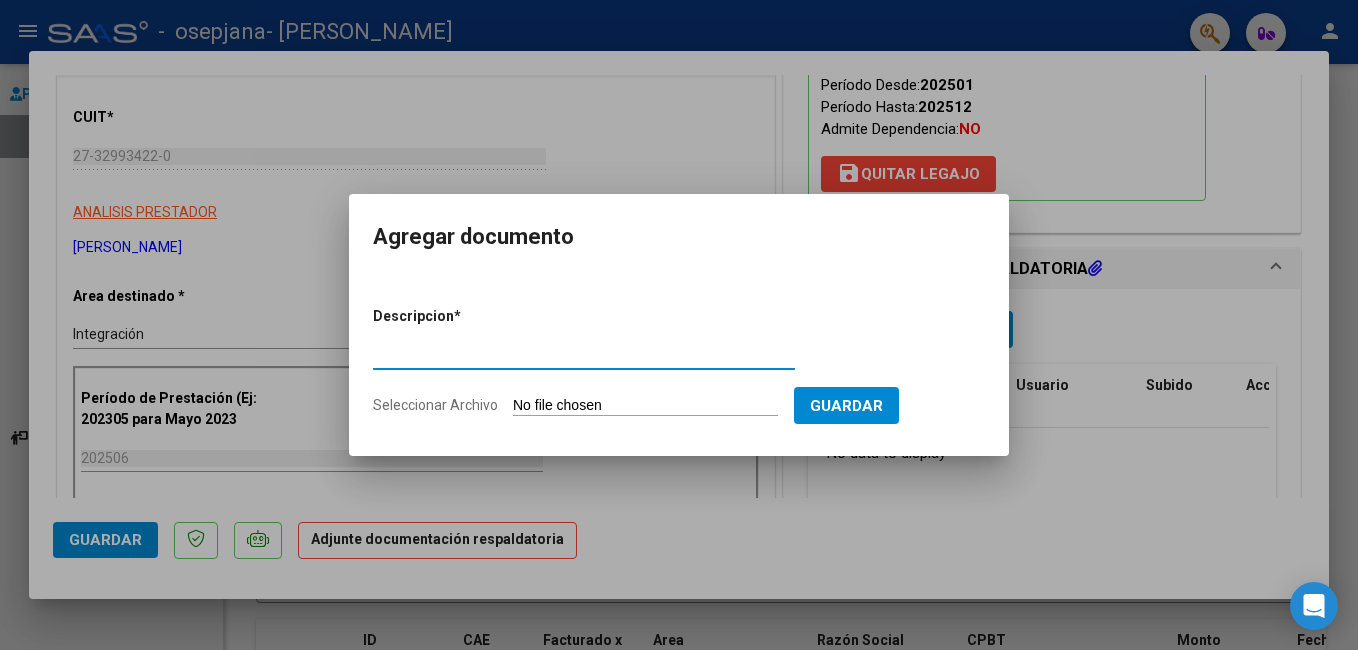 type on "Planilla de asistencia" 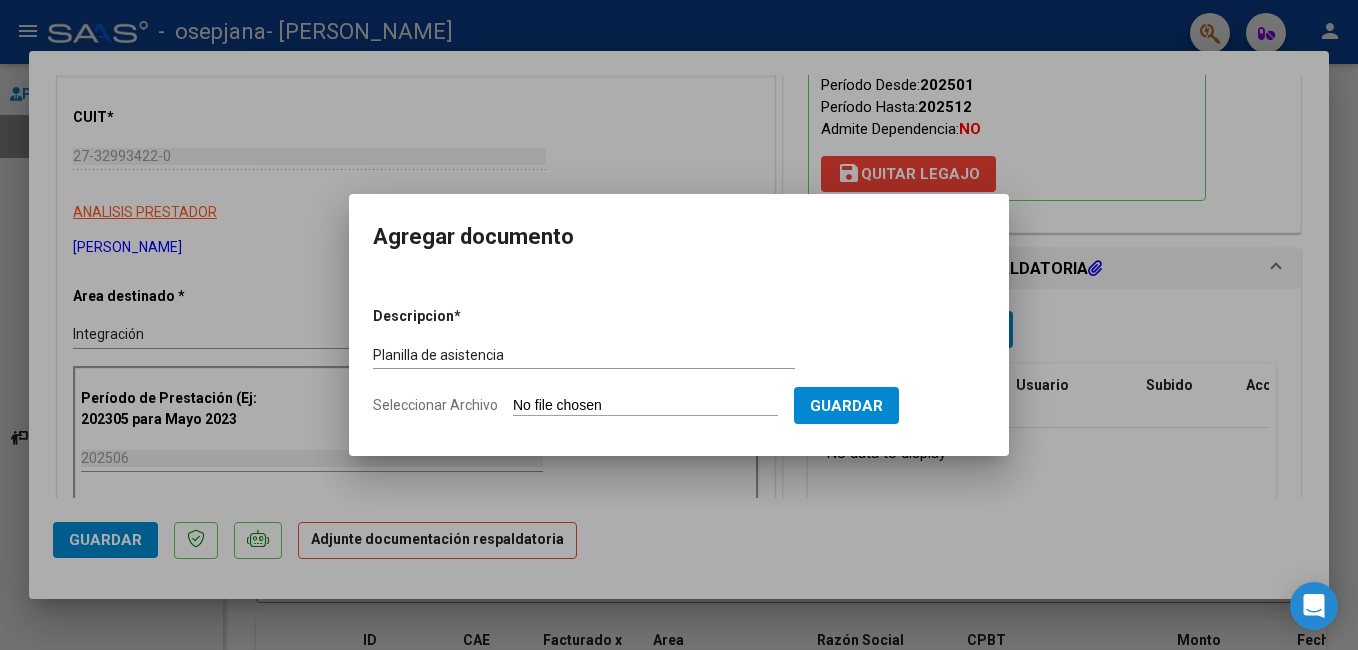 click on "Seleccionar Archivo" at bounding box center (645, 406) 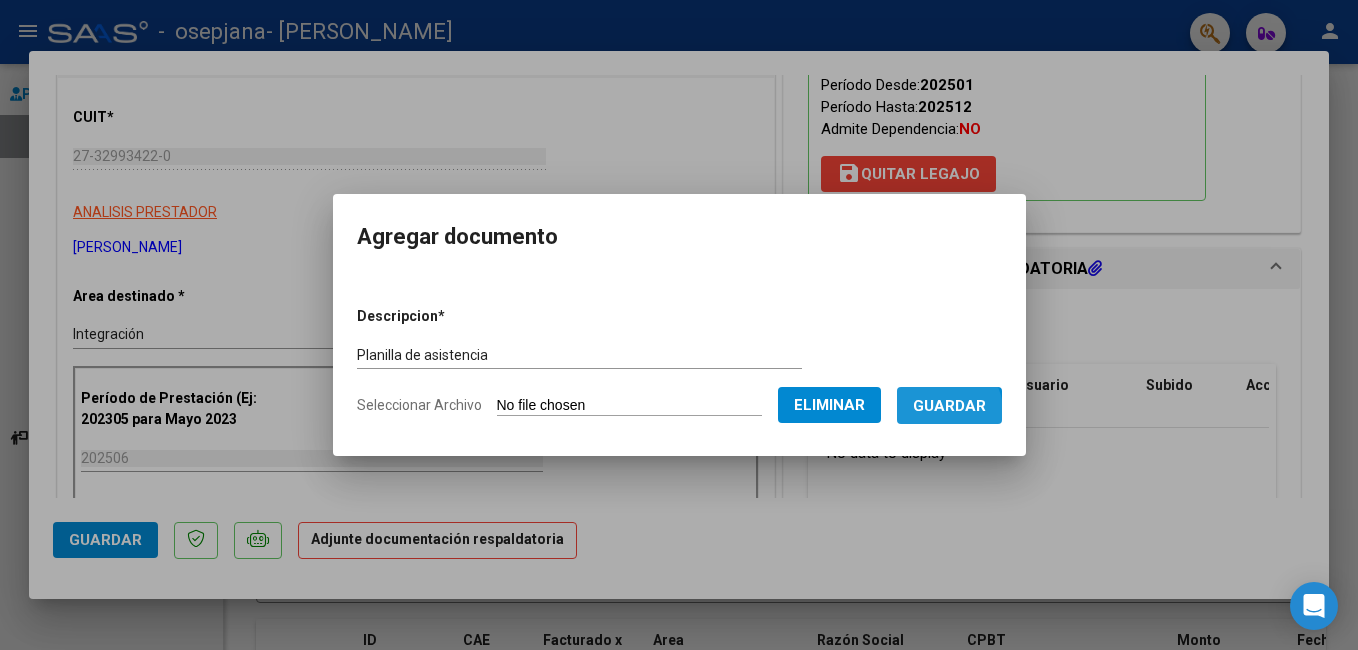 click on "Guardar" at bounding box center [949, 406] 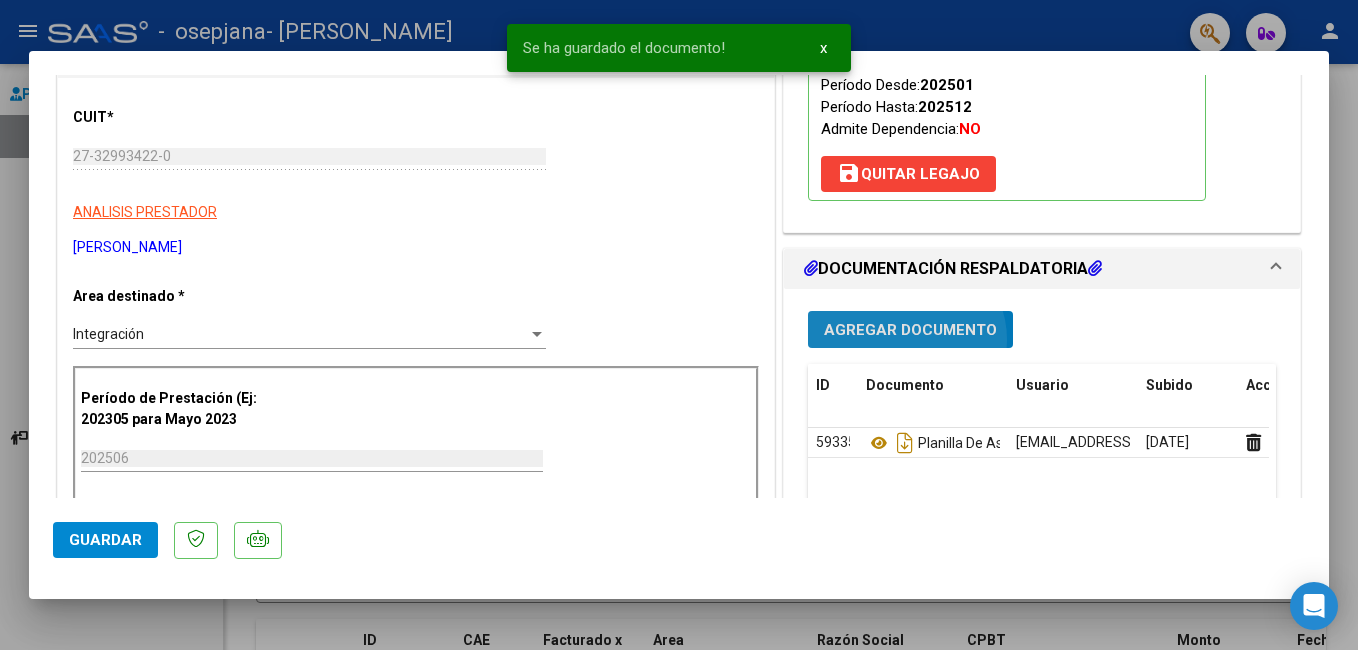 click on "Agregar Documento" at bounding box center [910, 329] 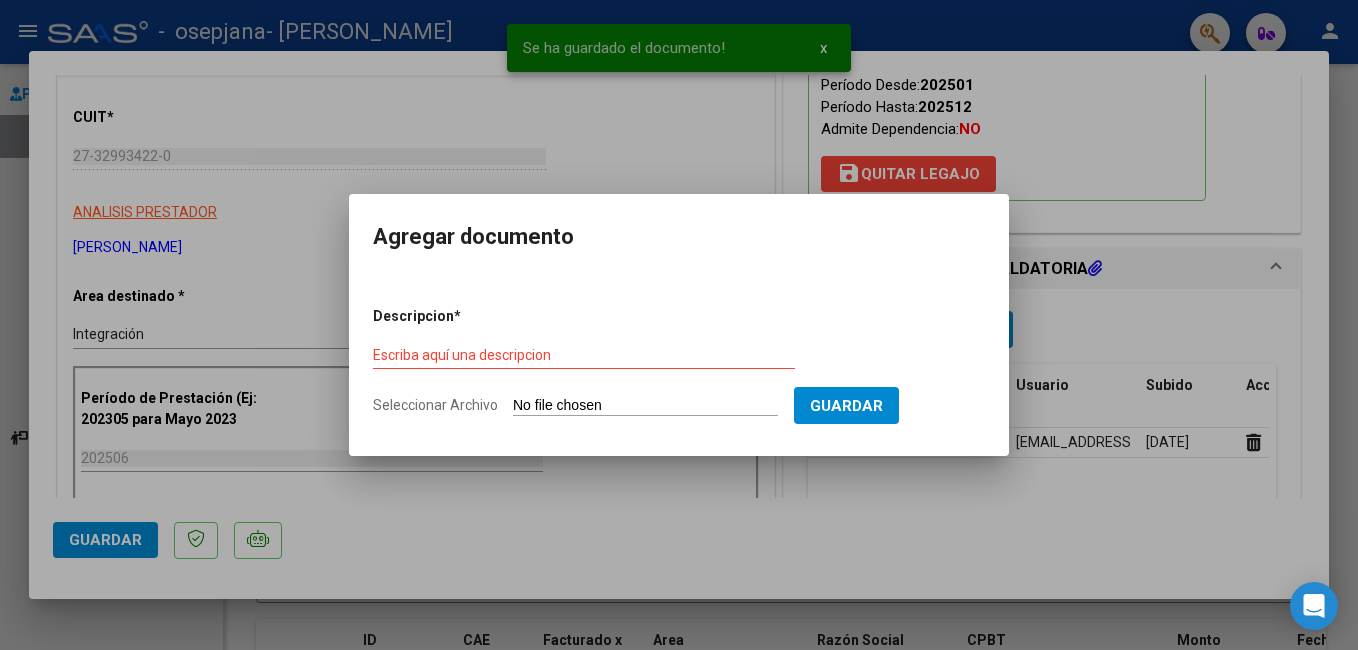 click on "Seleccionar Archivo" at bounding box center (645, 406) 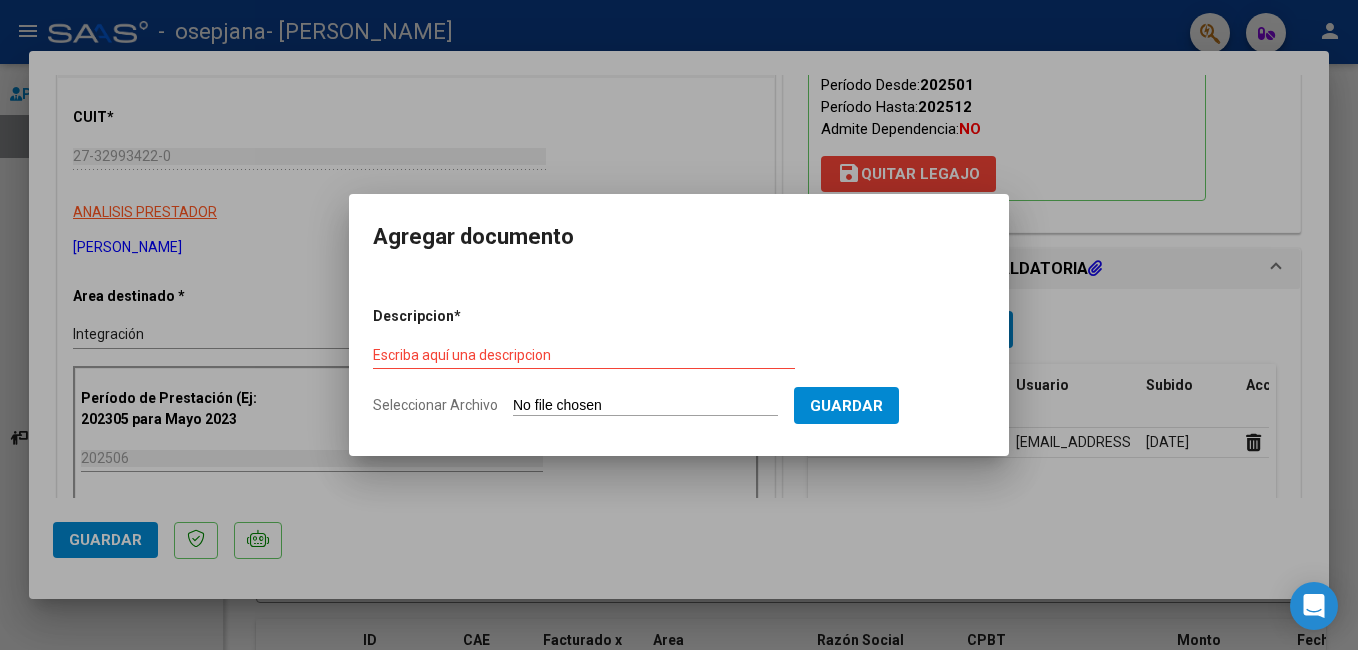type on "C:\fakepath\informe [PERSON_NAME][DATE].pdf" 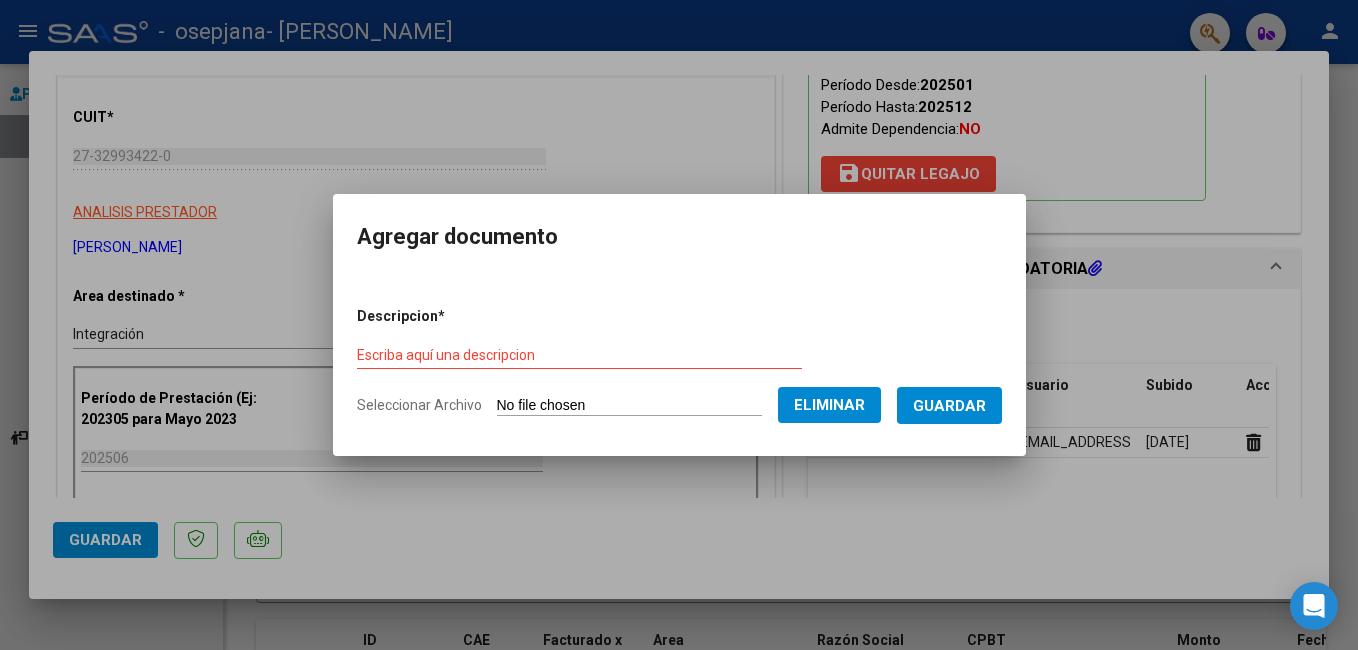 click on "Descripcion  *   Escriba aquí una descripcion  Seleccionar Archivo Eliminar Guardar" at bounding box center [679, 361] 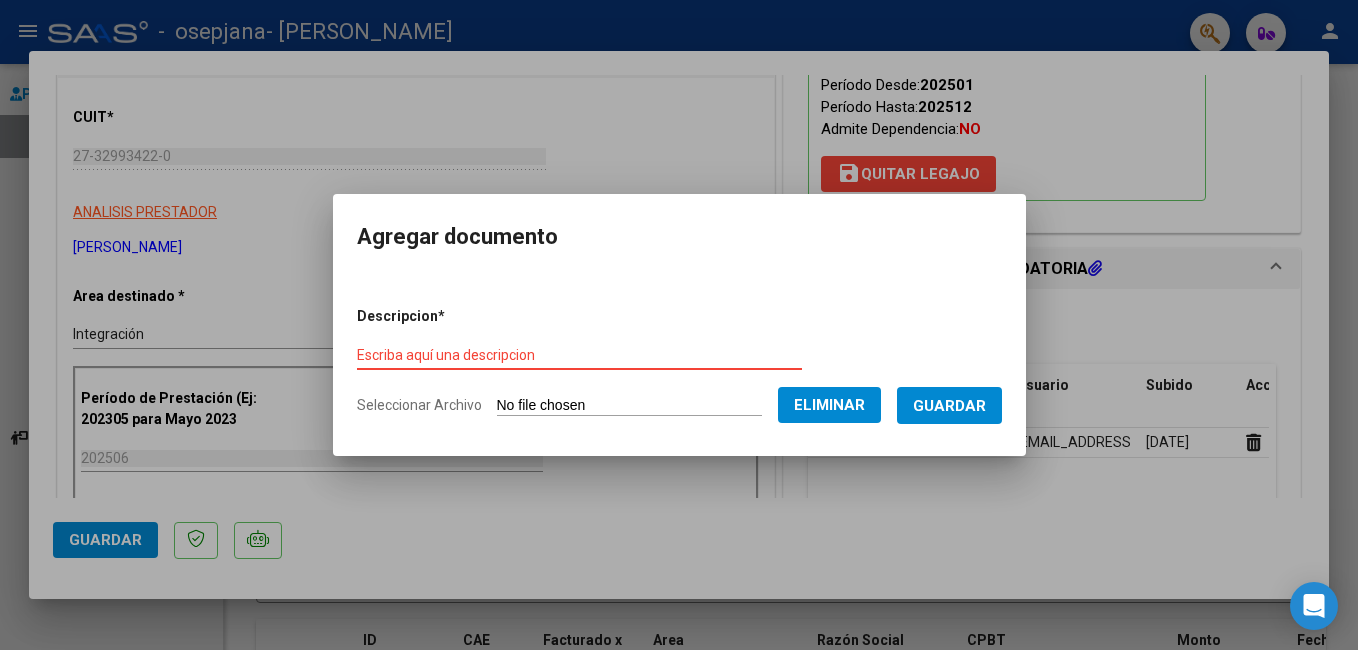 click on "Escriba aquí una descripcion" at bounding box center (579, 355) 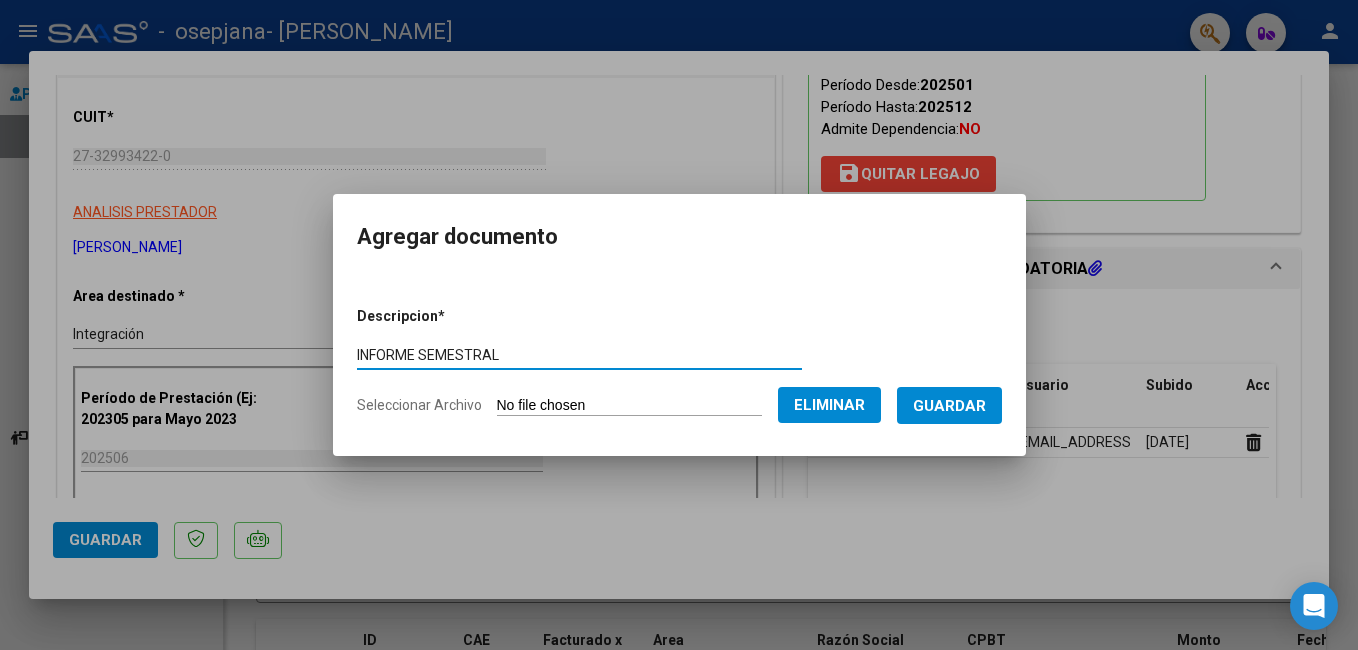 type on "INFORME SEMESTRAL" 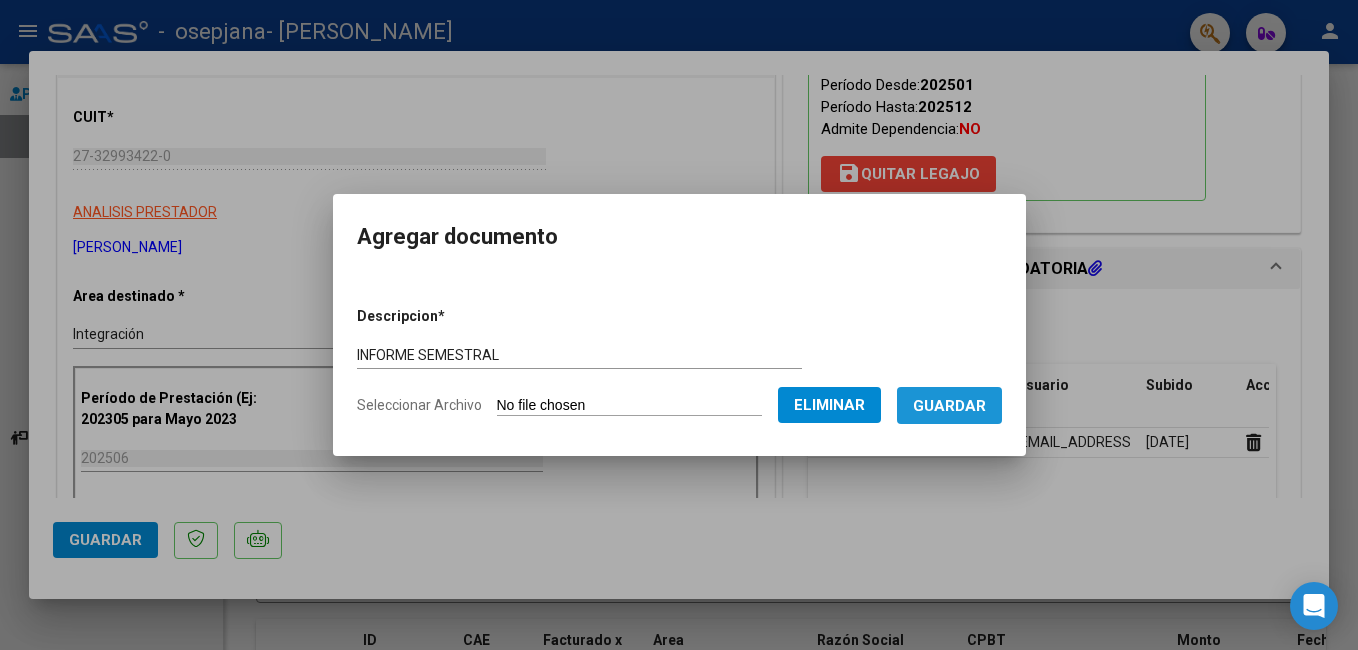 click on "Guardar" at bounding box center [949, 406] 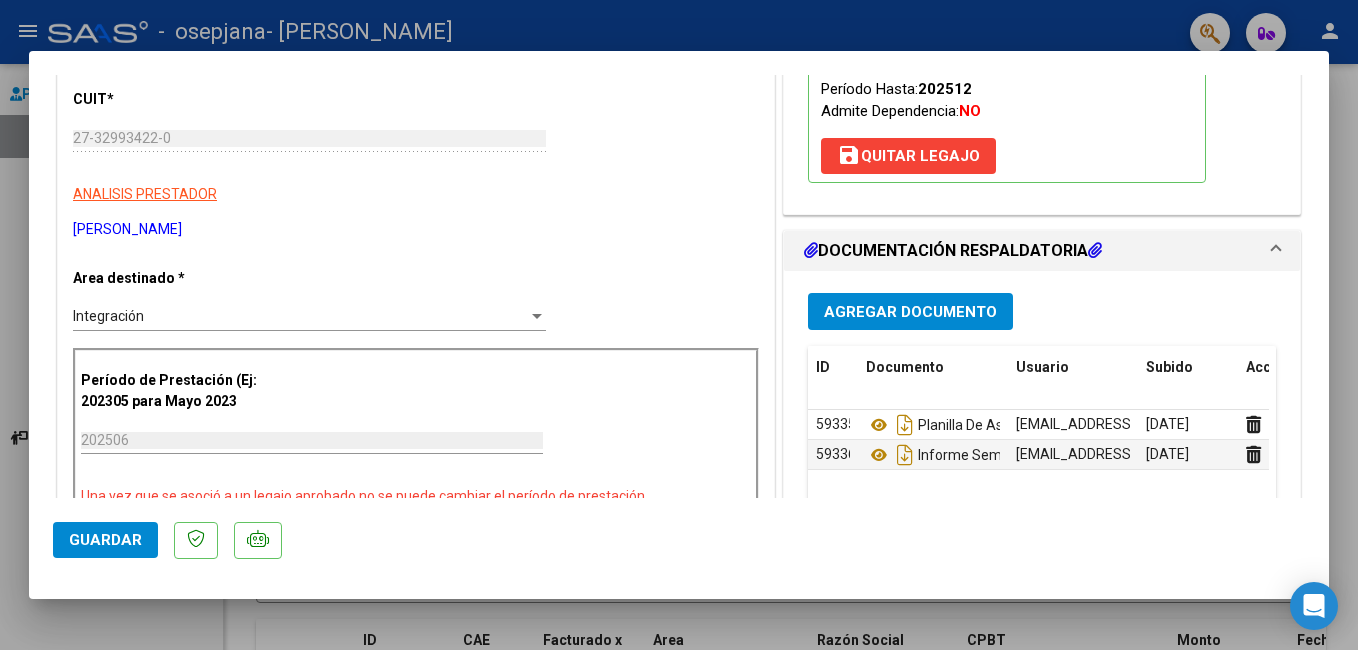 scroll, scrollTop: 322, scrollLeft: 0, axis: vertical 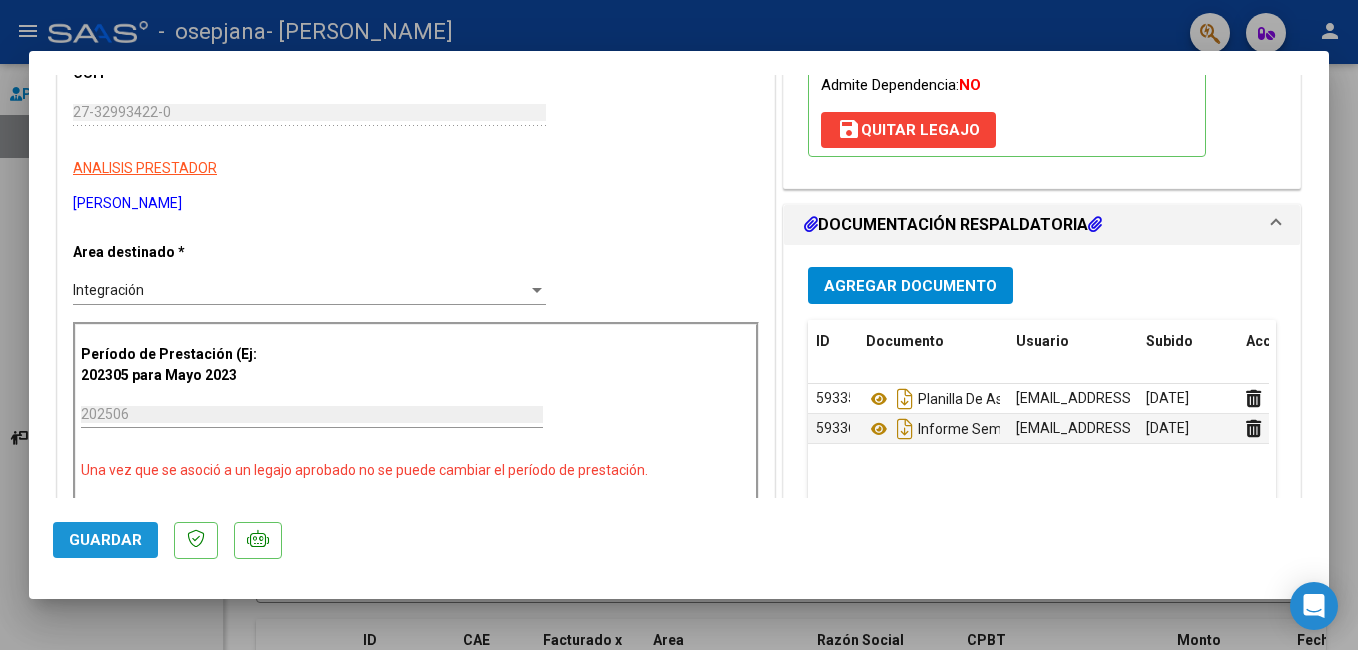 click on "Guardar" 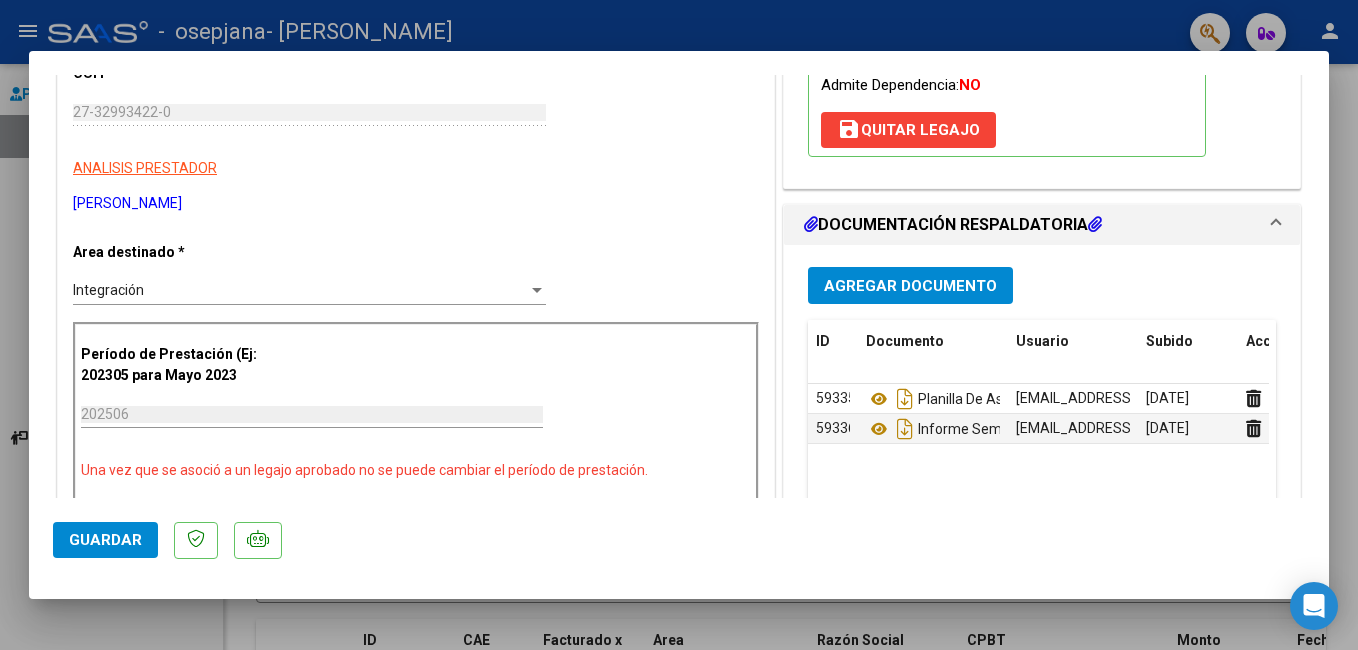 click on "59335  Planilla De Asistencia   [EMAIL_ADDRESS][DOMAIN_NAME] - [PERSON_NAME]   [DATE]  59336  Informe Semestral   [EMAIL_ADDRESS][DOMAIN_NAME] - [PERSON_NAME]   [DATE]" 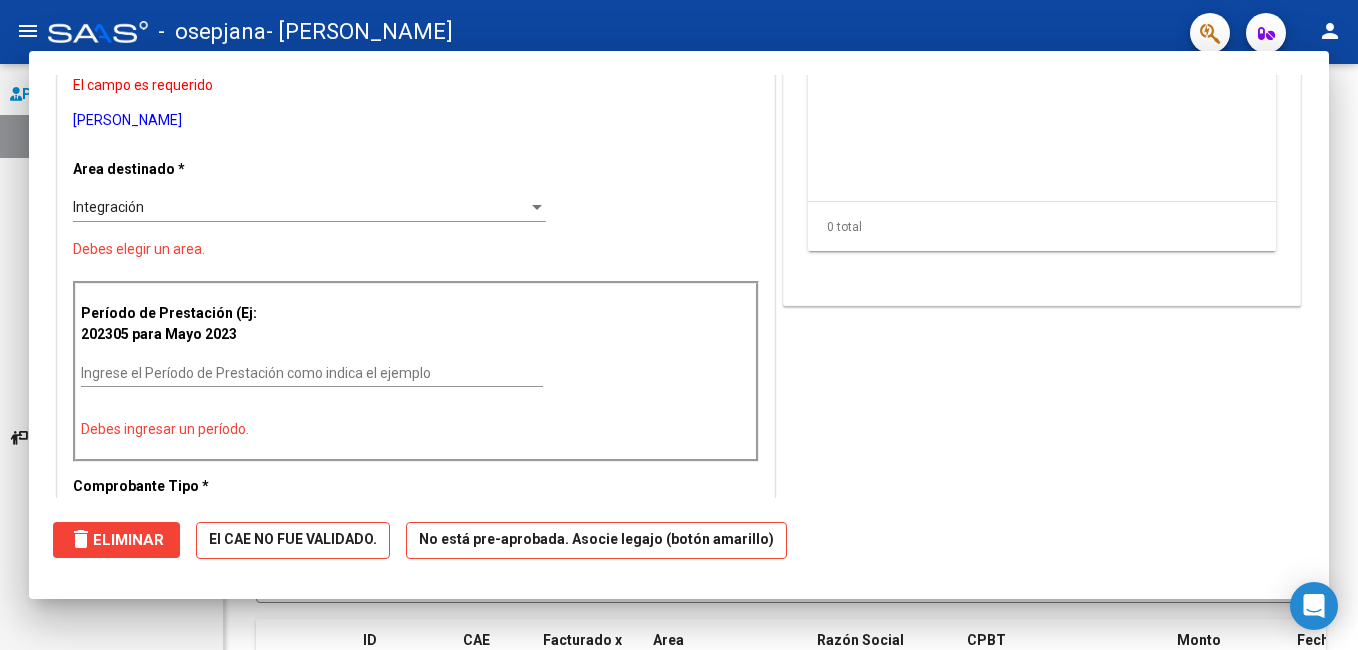 scroll, scrollTop: 0, scrollLeft: 0, axis: both 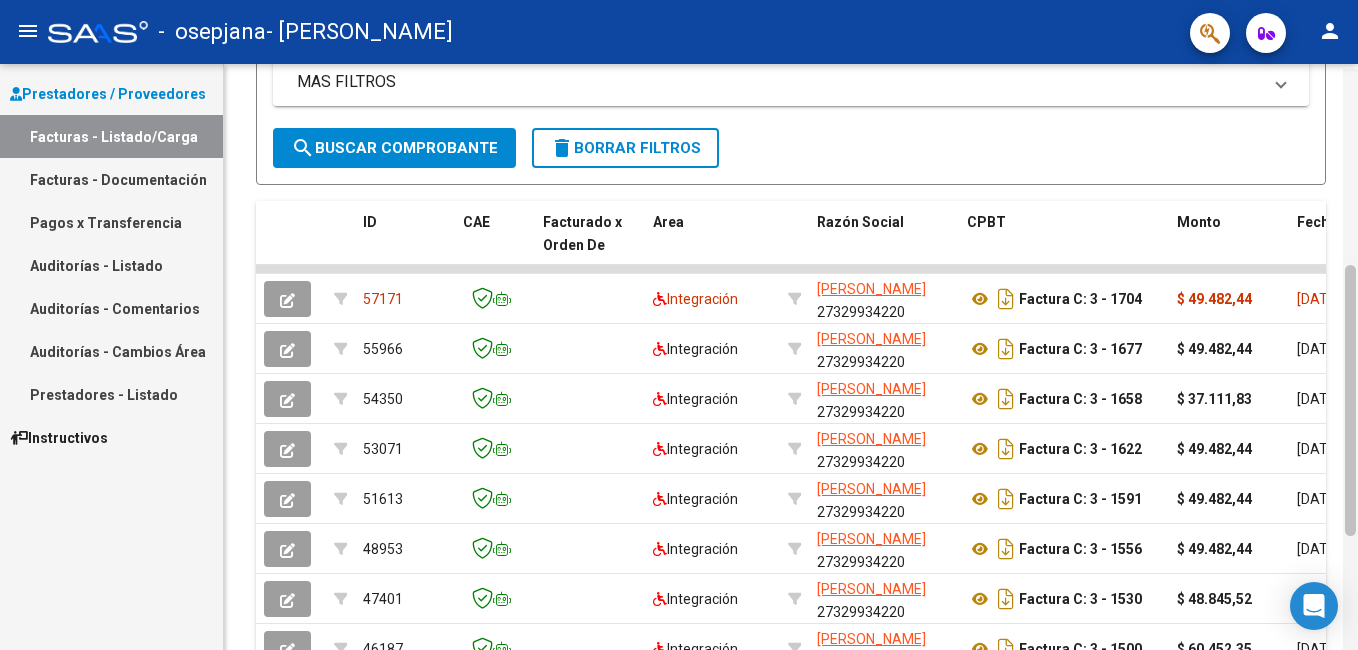 drag, startPoint x: 1348, startPoint y: 150, endPoint x: 1356, endPoint y: 487, distance: 337.09494 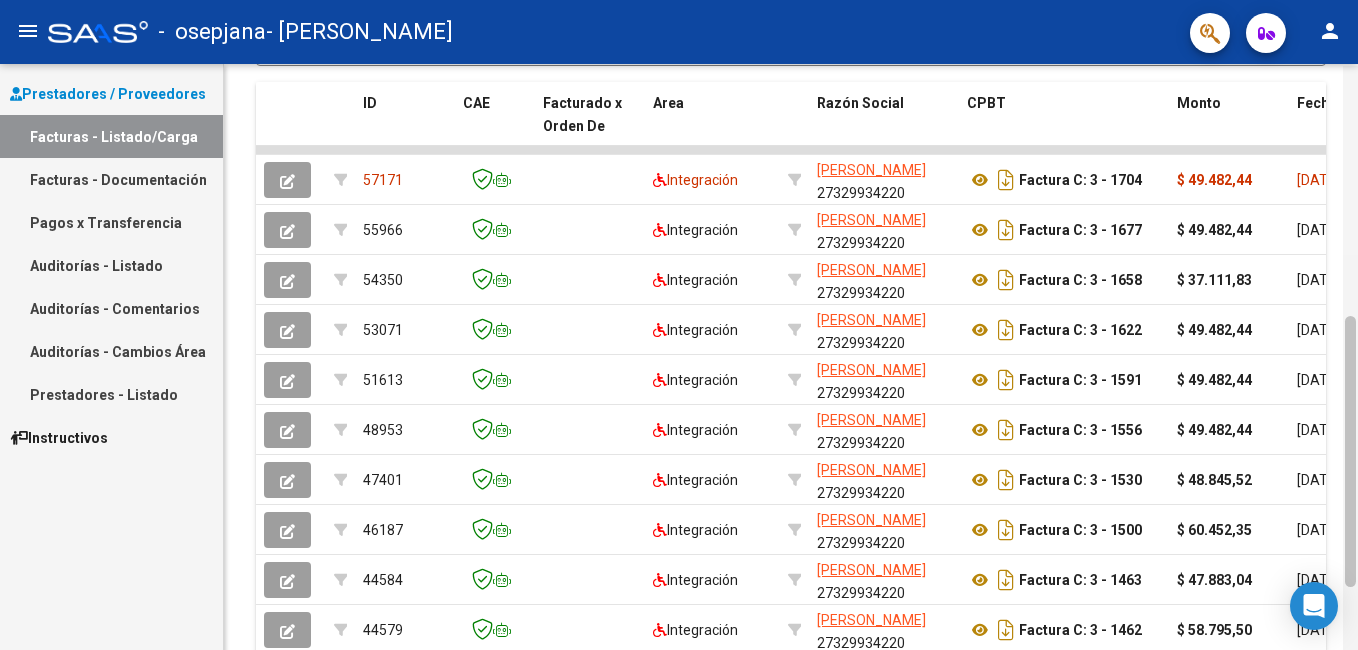 drag, startPoint x: 1351, startPoint y: 488, endPoint x: 1357, endPoint y: 541, distance: 53.338543 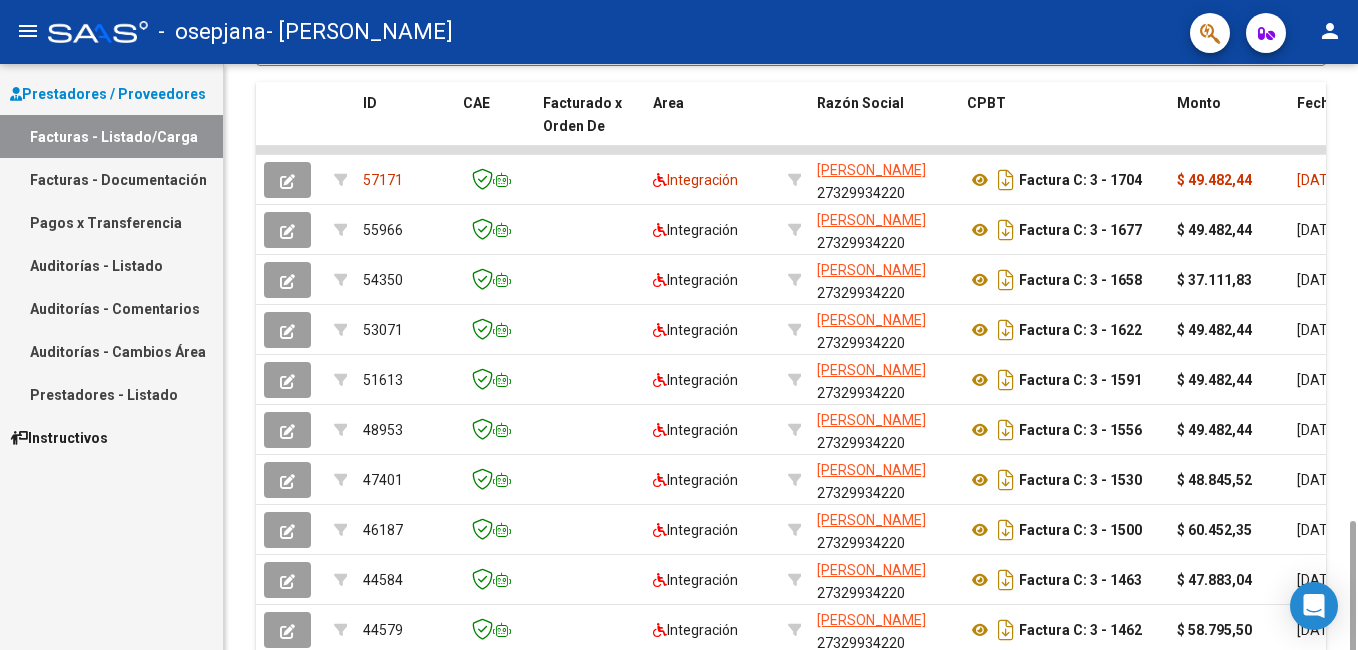scroll, scrollTop: 679, scrollLeft: 0, axis: vertical 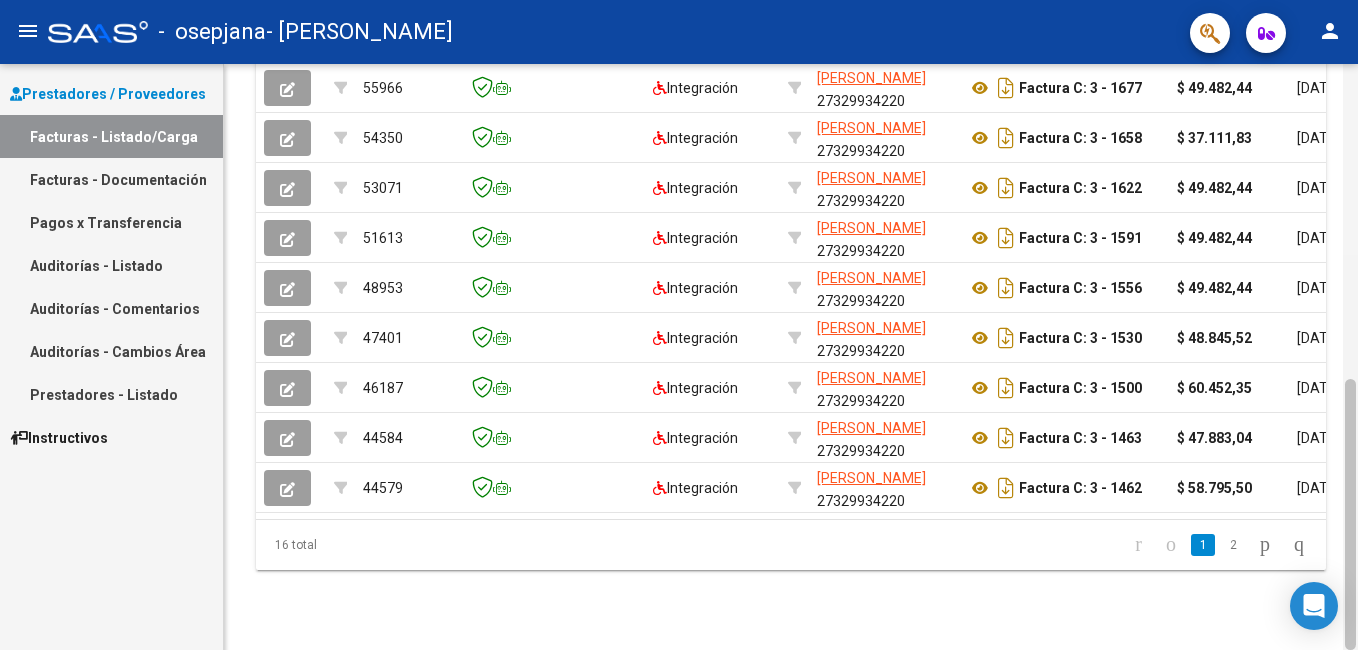 drag, startPoint x: 1354, startPoint y: 442, endPoint x: 1357, endPoint y: 541, distance: 99.04544 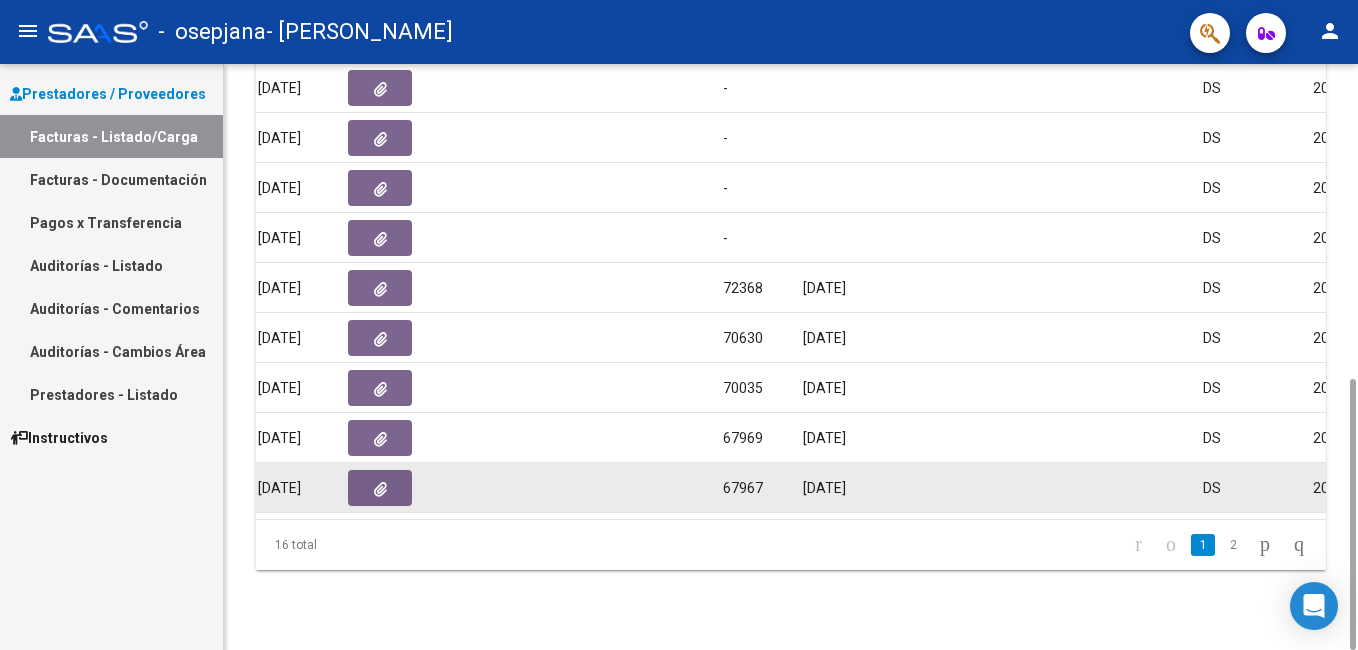 scroll, scrollTop: 0, scrollLeft: 1322, axis: horizontal 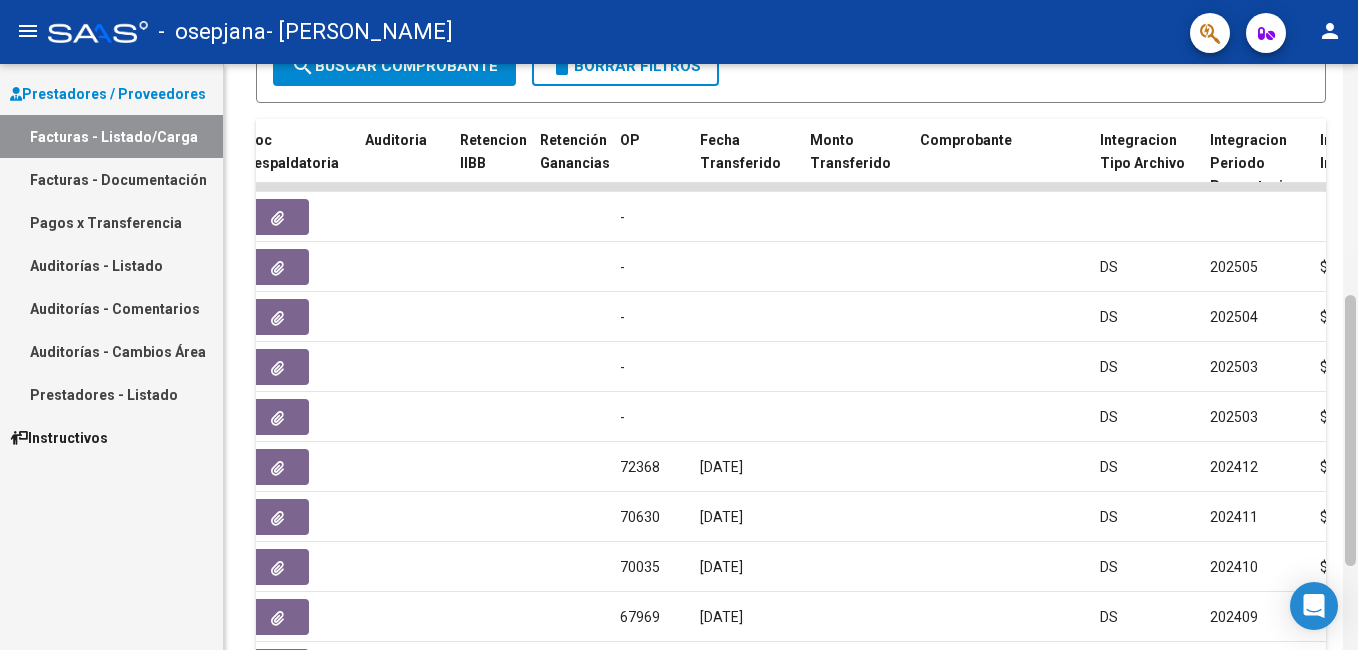 drag, startPoint x: 1348, startPoint y: 432, endPoint x: 1352, endPoint y: 349, distance: 83.09633 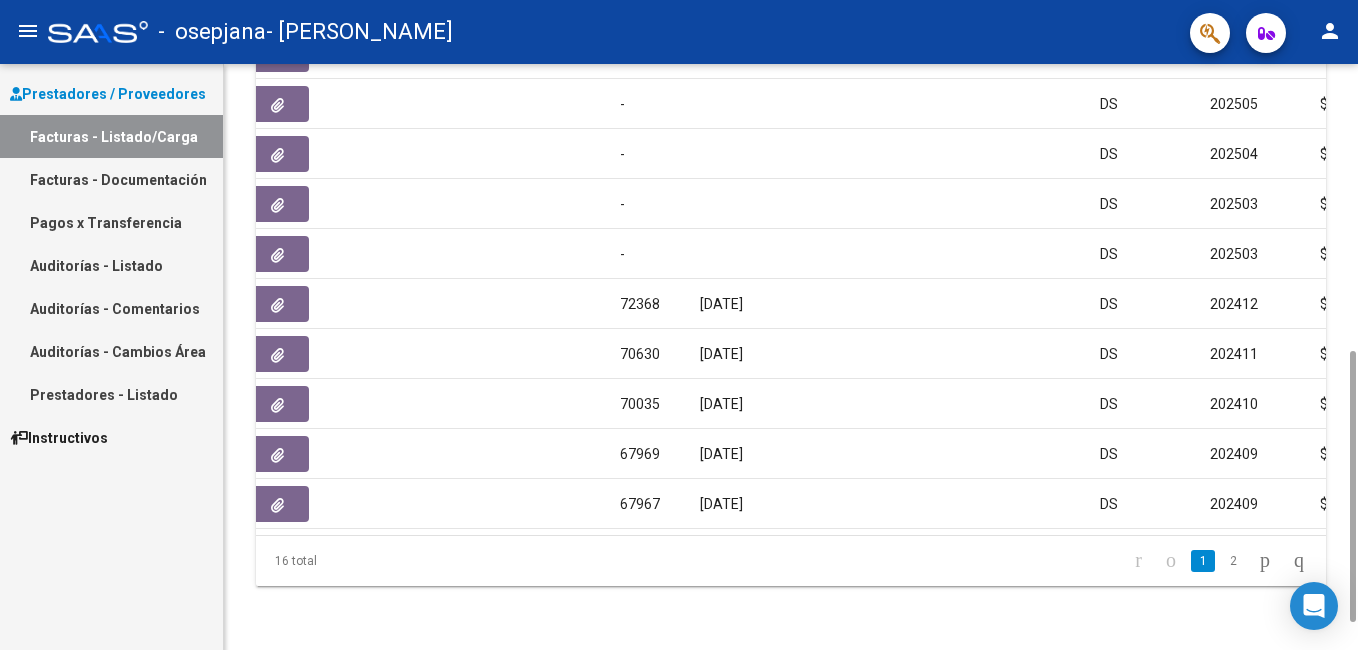 drag, startPoint x: 1352, startPoint y: 312, endPoint x: 1361, endPoint y: 391, distance: 79.51101 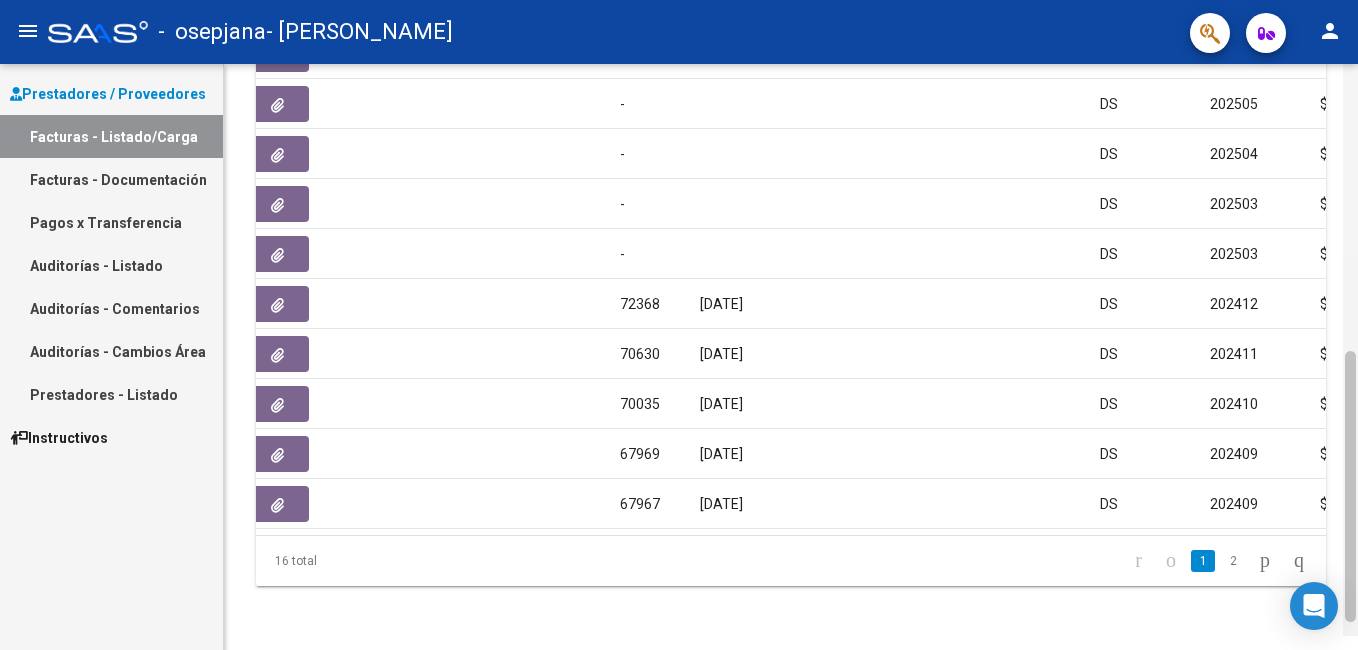 scroll, scrollTop: 670, scrollLeft: 0, axis: vertical 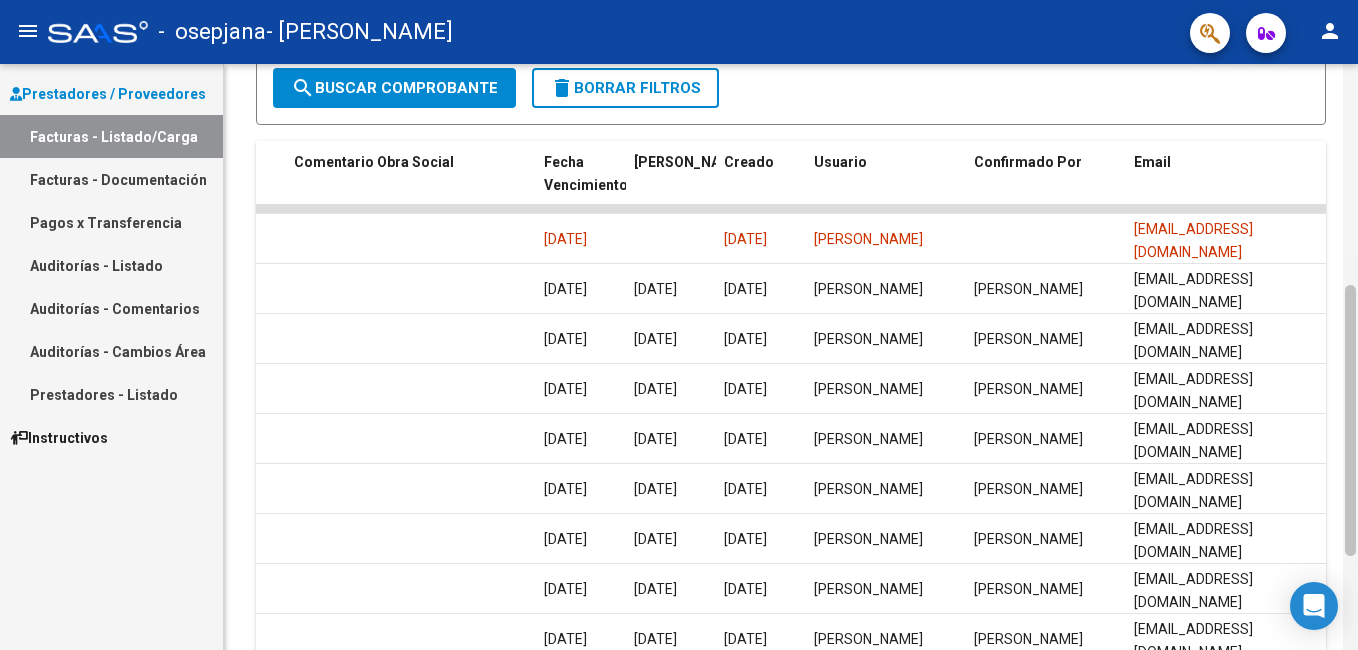 drag, startPoint x: 1352, startPoint y: 462, endPoint x: 1357, endPoint y: 374, distance: 88.14193 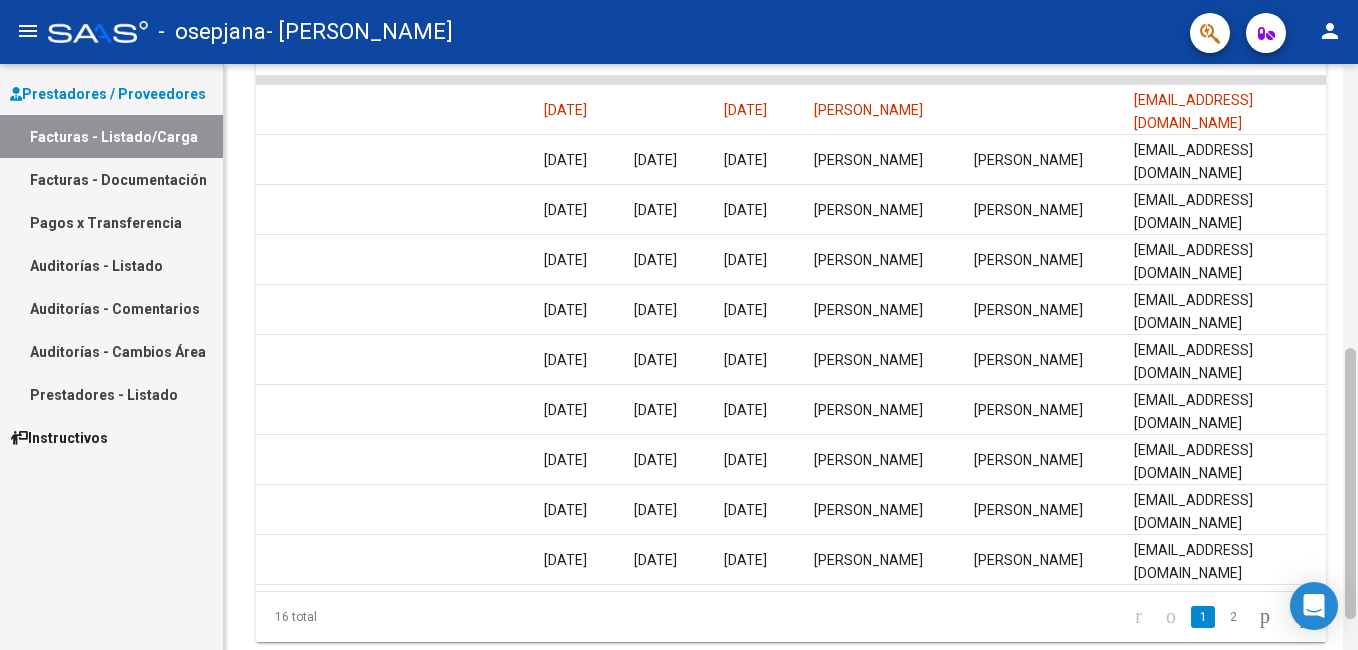 scroll, scrollTop: 603, scrollLeft: 0, axis: vertical 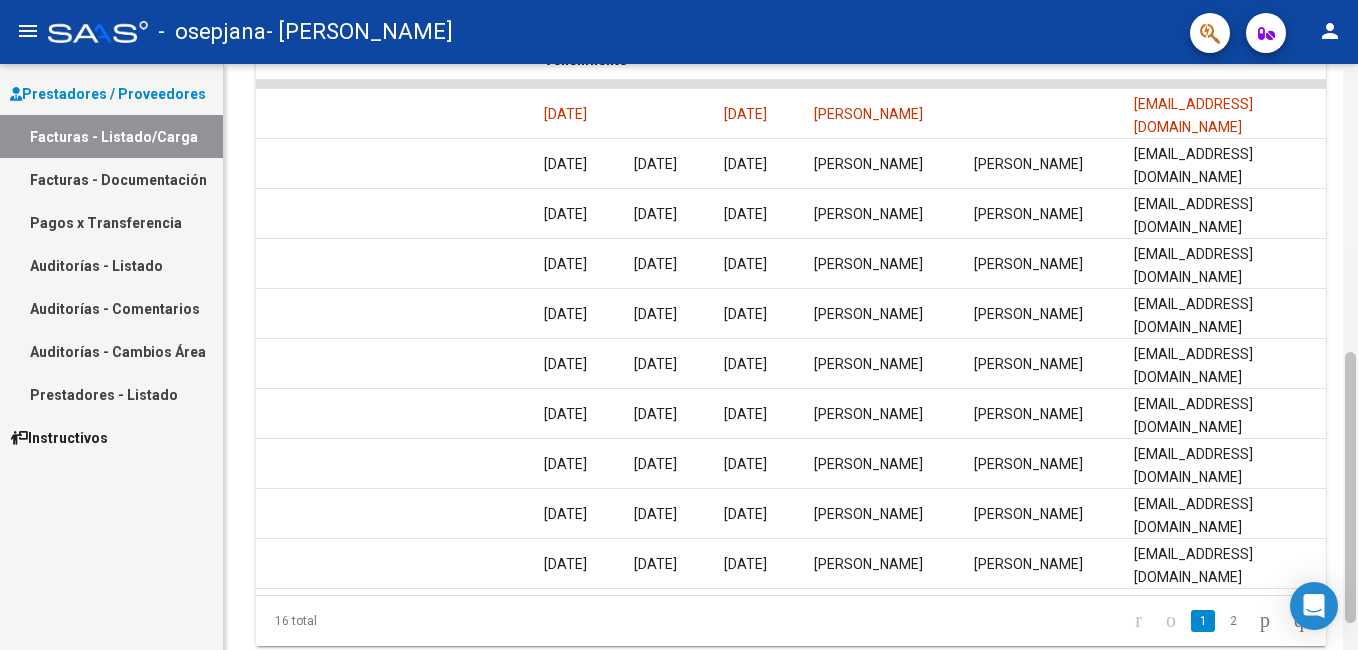 drag, startPoint x: 1349, startPoint y: 413, endPoint x: 1350, endPoint y: 470, distance: 57.00877 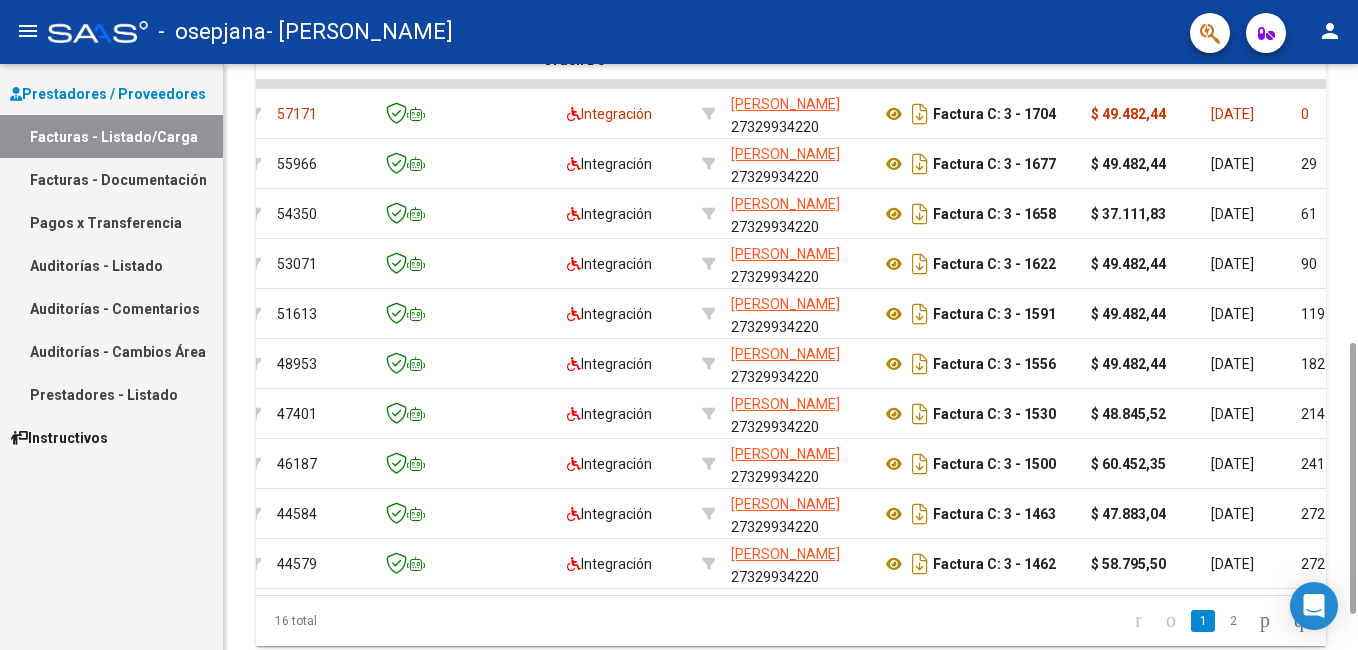scroll, scrollTop: 0, scrollLeft: 0, axis: both 